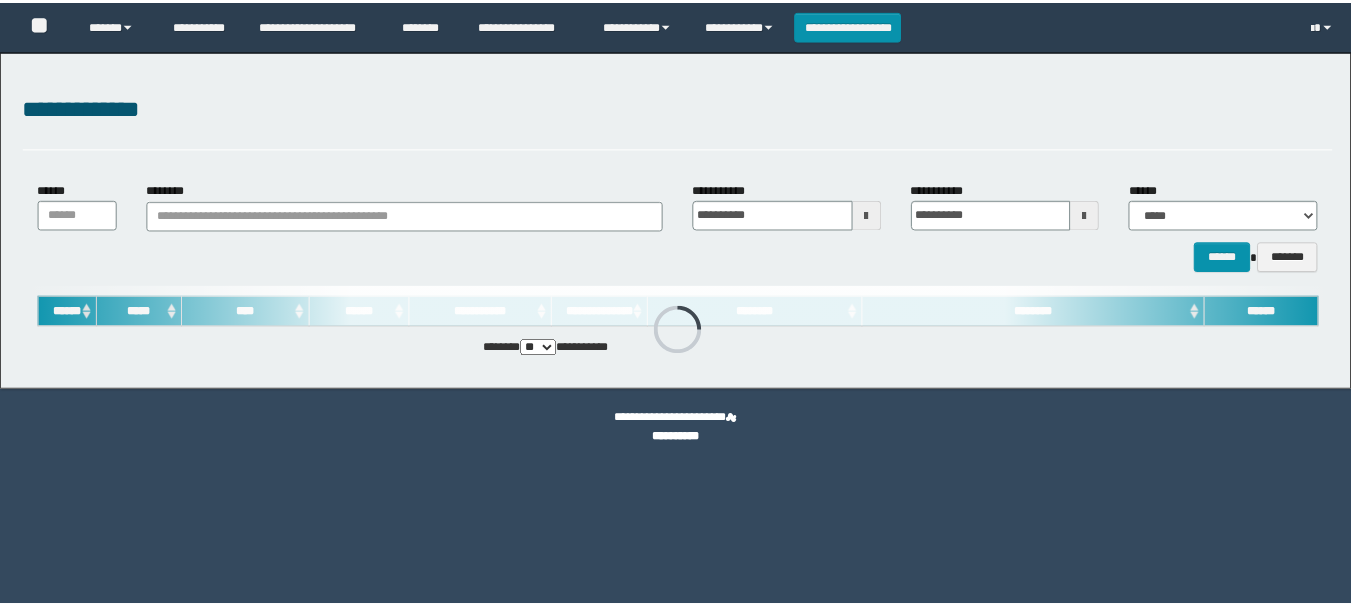 scroll, scrollTop: 0, scrollLeft: 0, axis: both 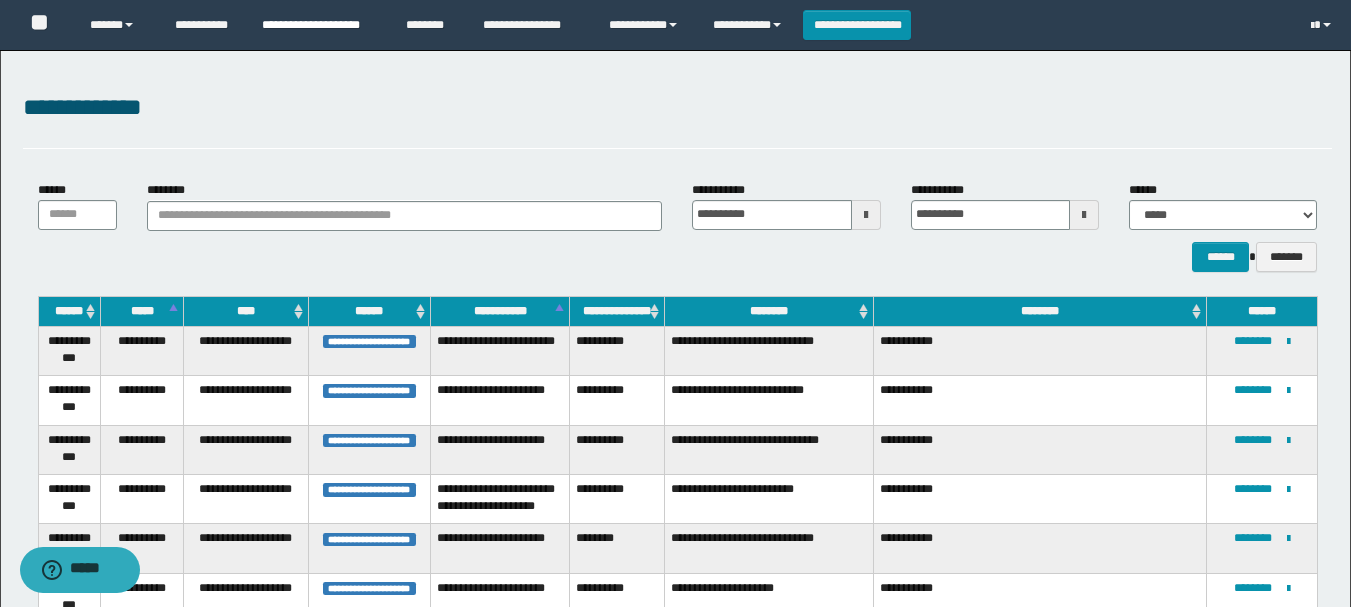 click on "**********" at bounding box center [319, 25] 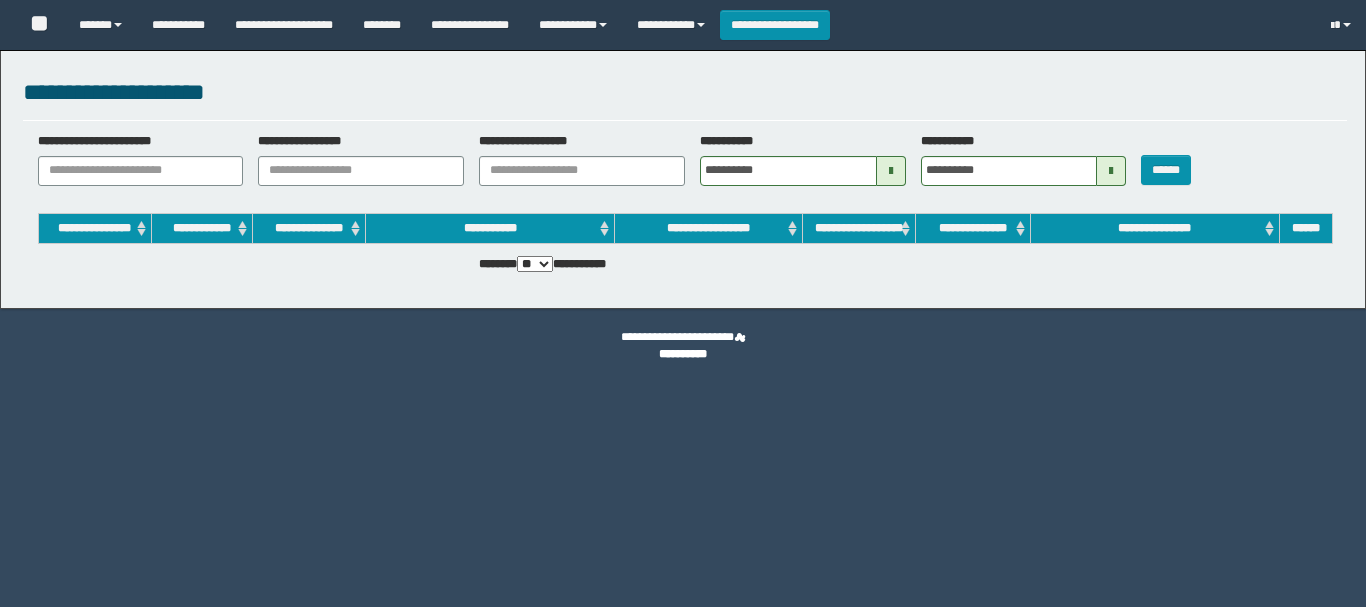 scroll, scrollTop: 0, scrollLeft: 0, axis: both 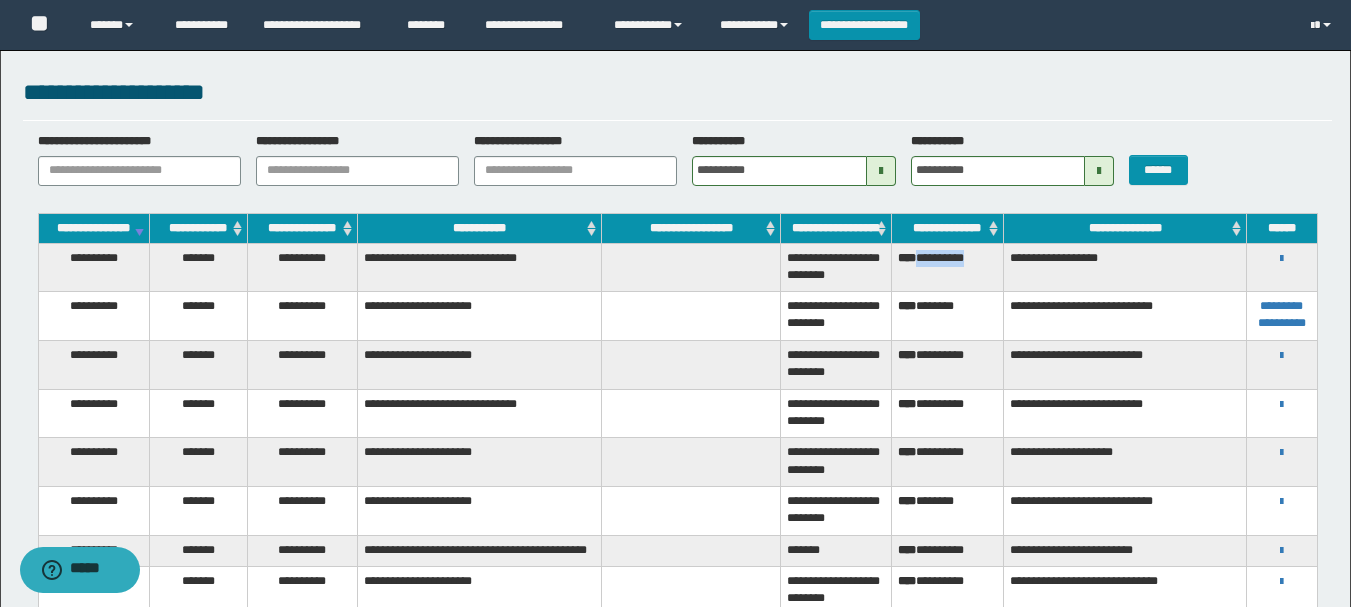 drag, startPoint x: 922, startPoint y: 269, endPoint x: 991, endPoint y: 277, distance: 69.46222 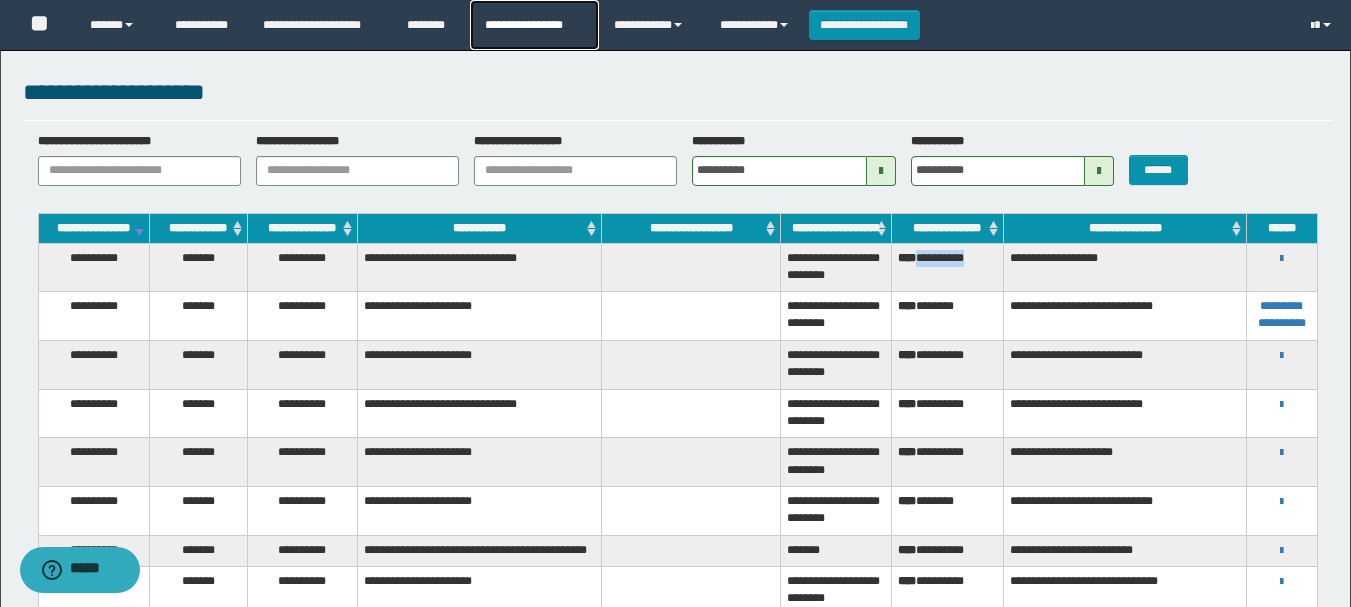 click on "**********" at bounding box center [534, 25] 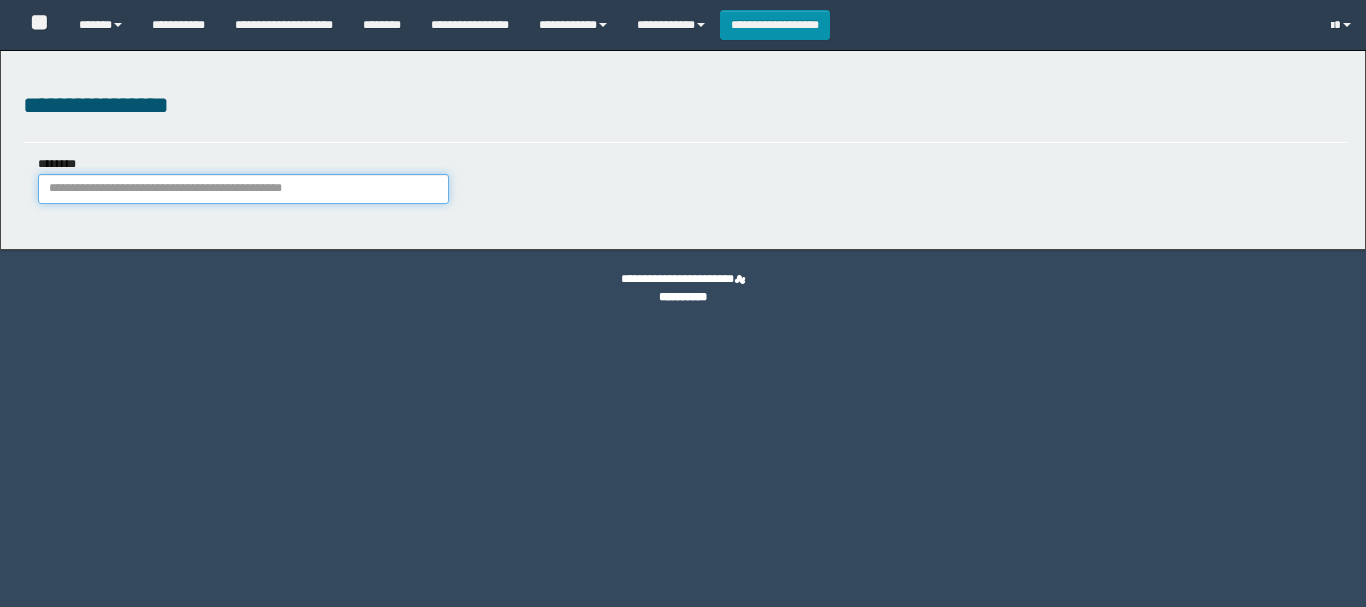 click on "********" at bounding box center (243, 189) 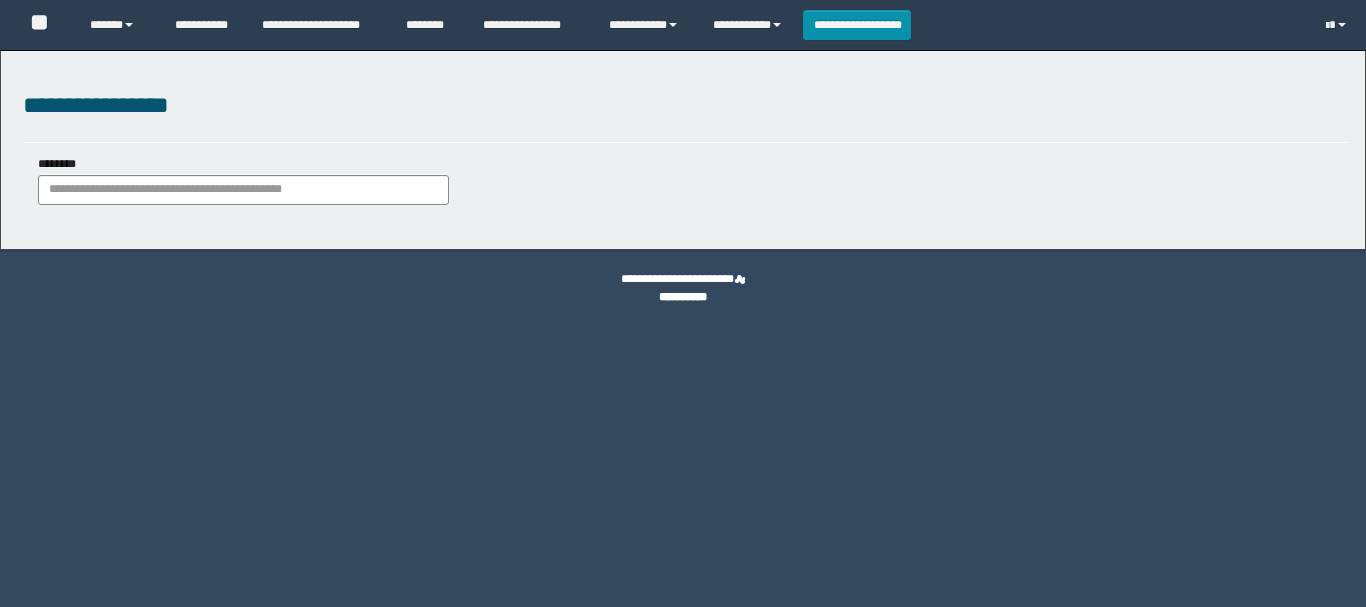 scroll, scrollTop: 0, scrollLeft: 0, axis: both 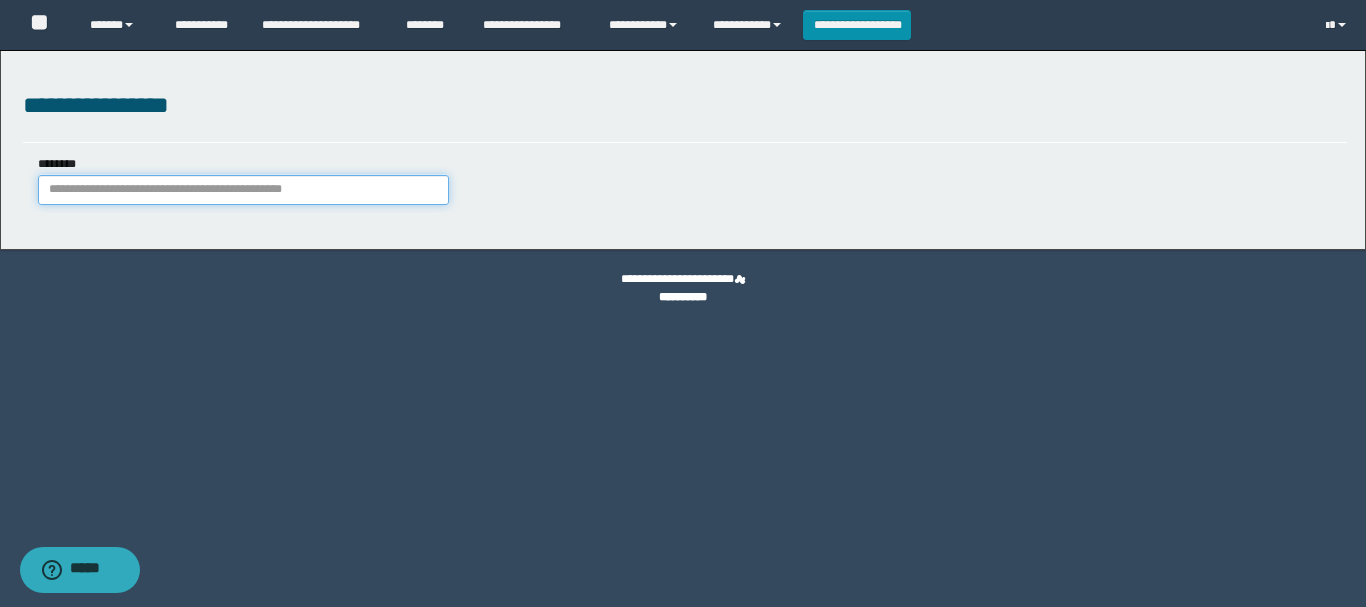 click on "********" at bounding box center [243, 190] 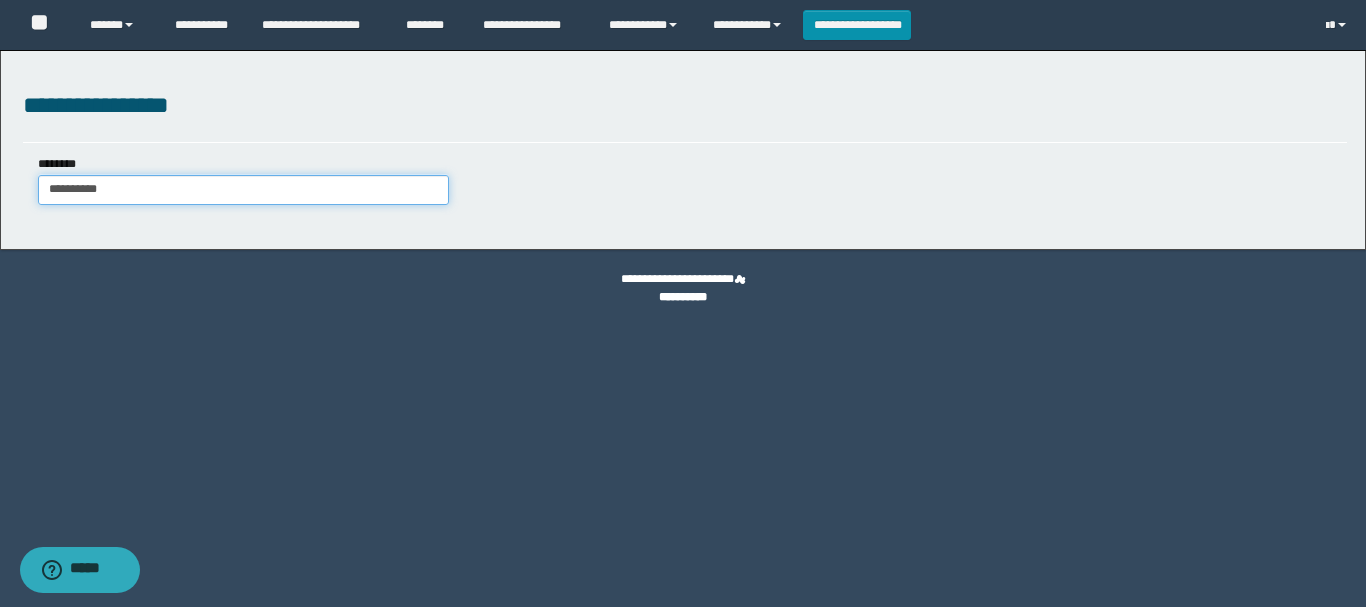 type on "**********" 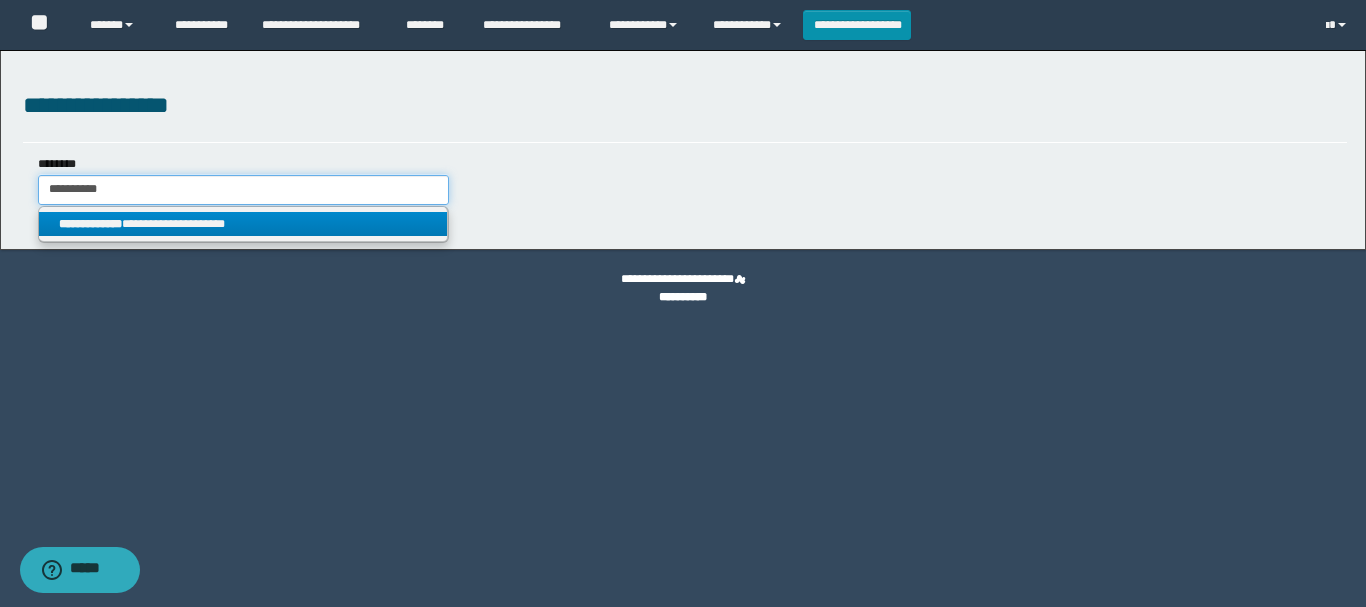 type on "**********" 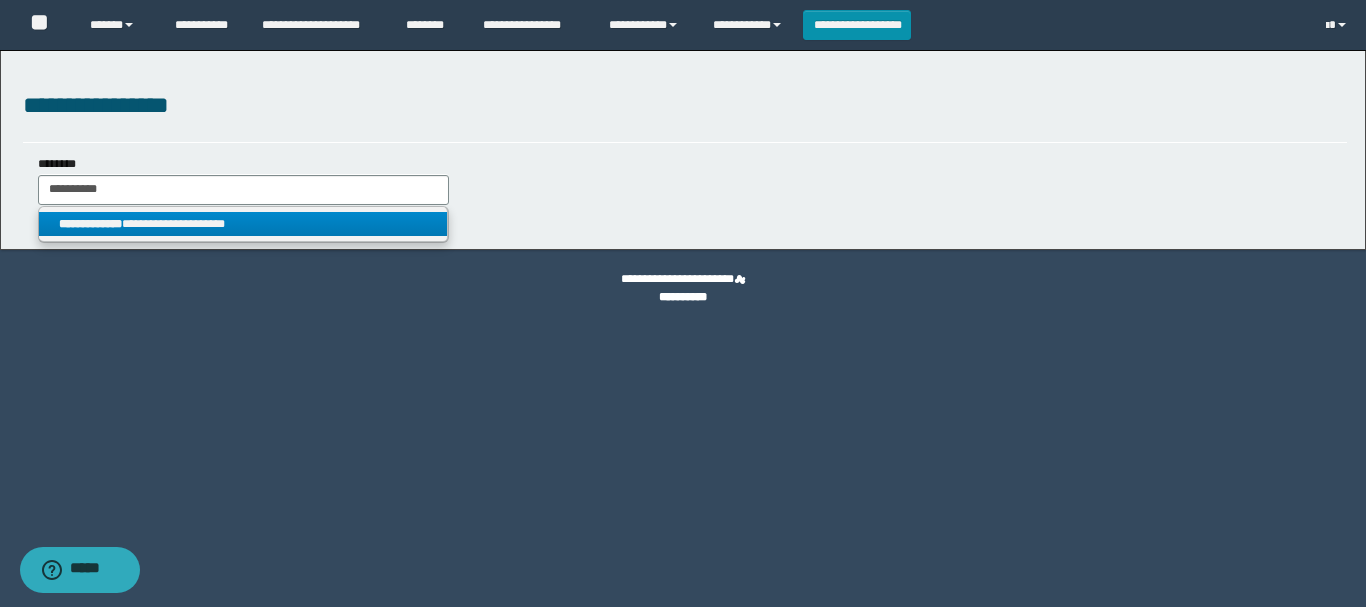 click on "**********" at bounding box center (243, 224) 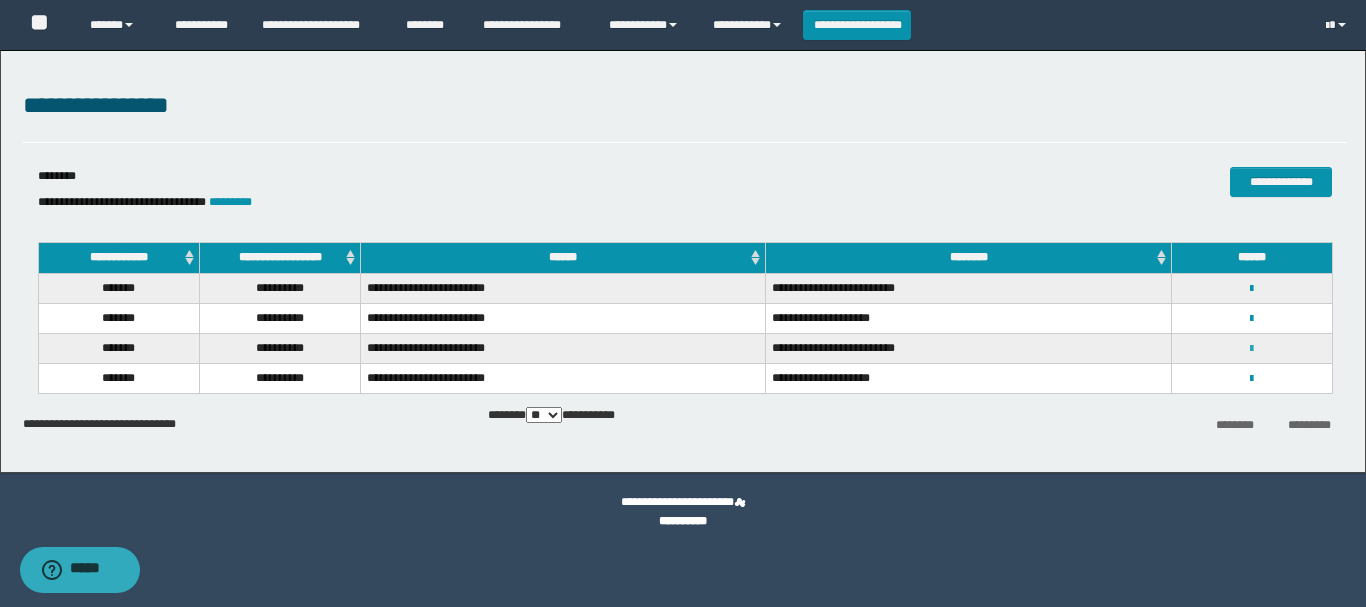 click at bounding box center (1251, 349) 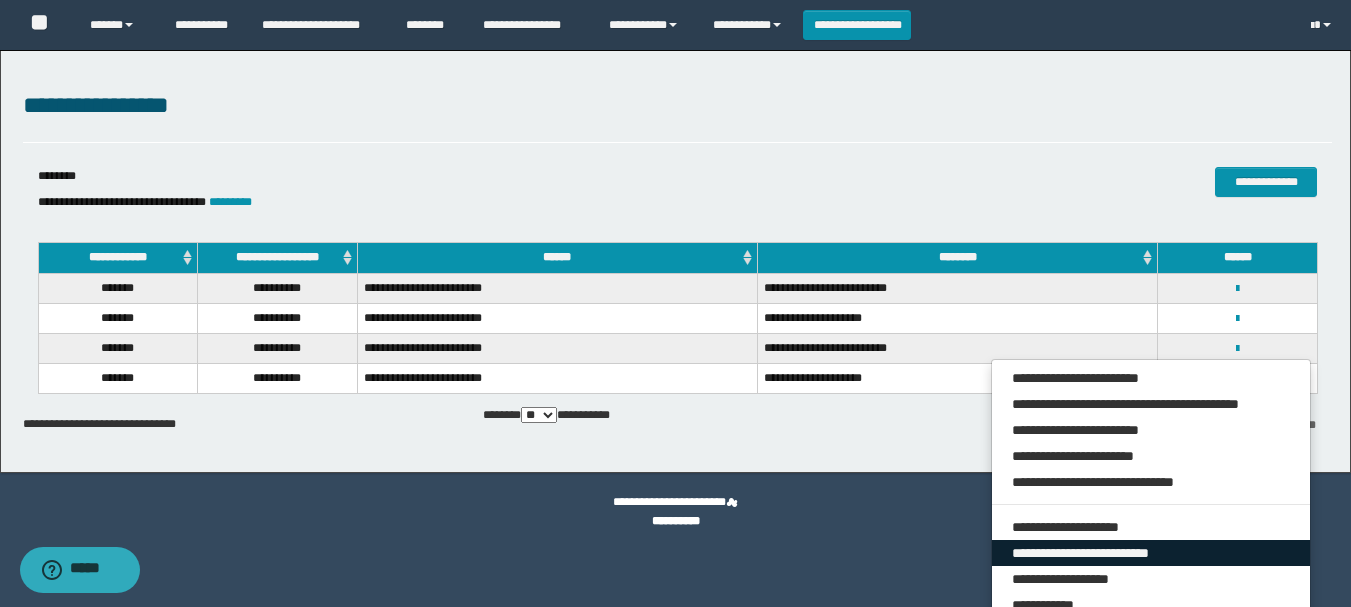 click on "**********" at bounding box center [1151, 553] 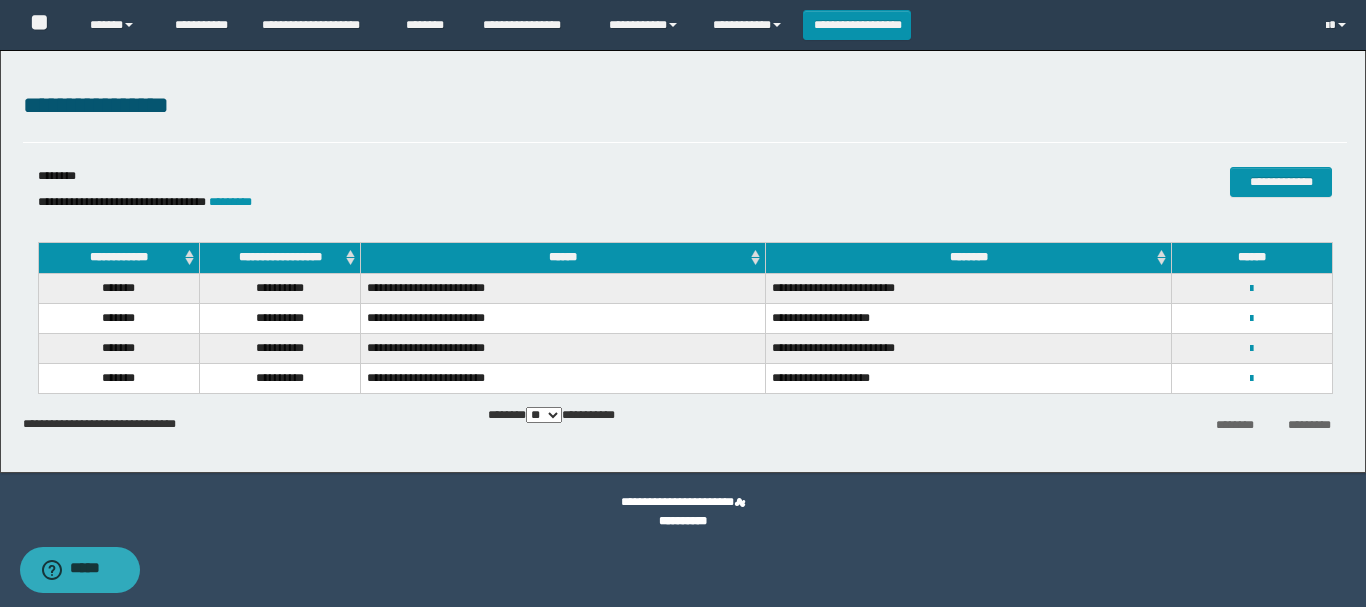 select on "***" 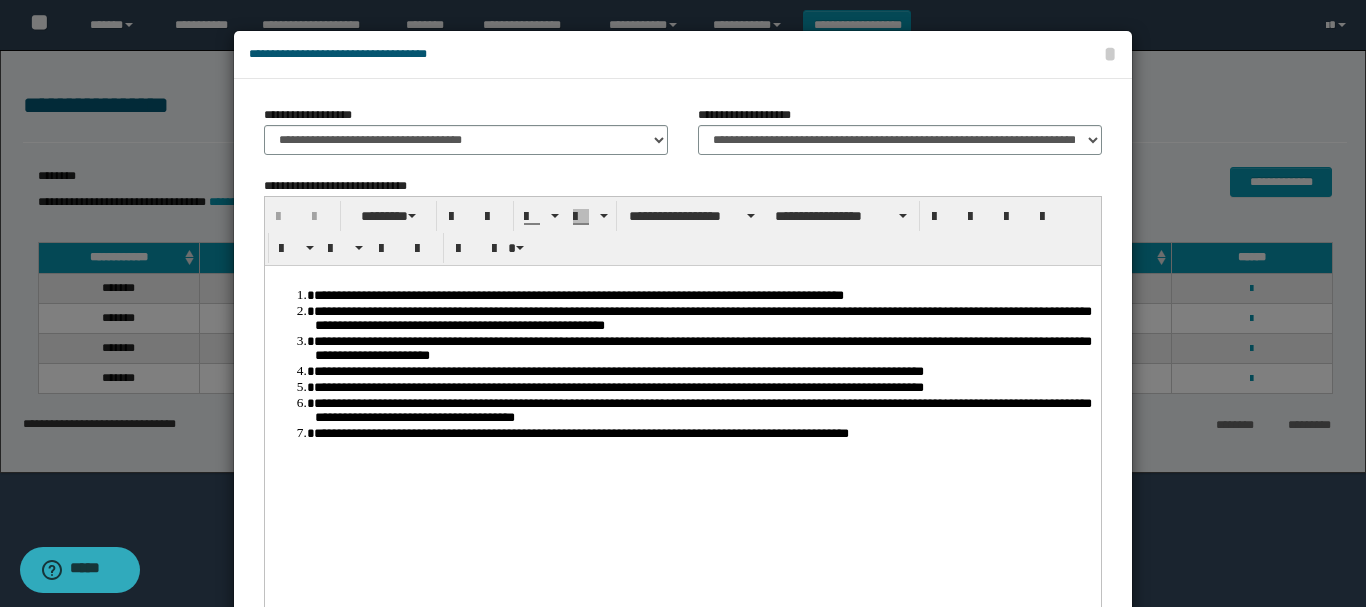 click on "**********" at bounding box center [703, 386] 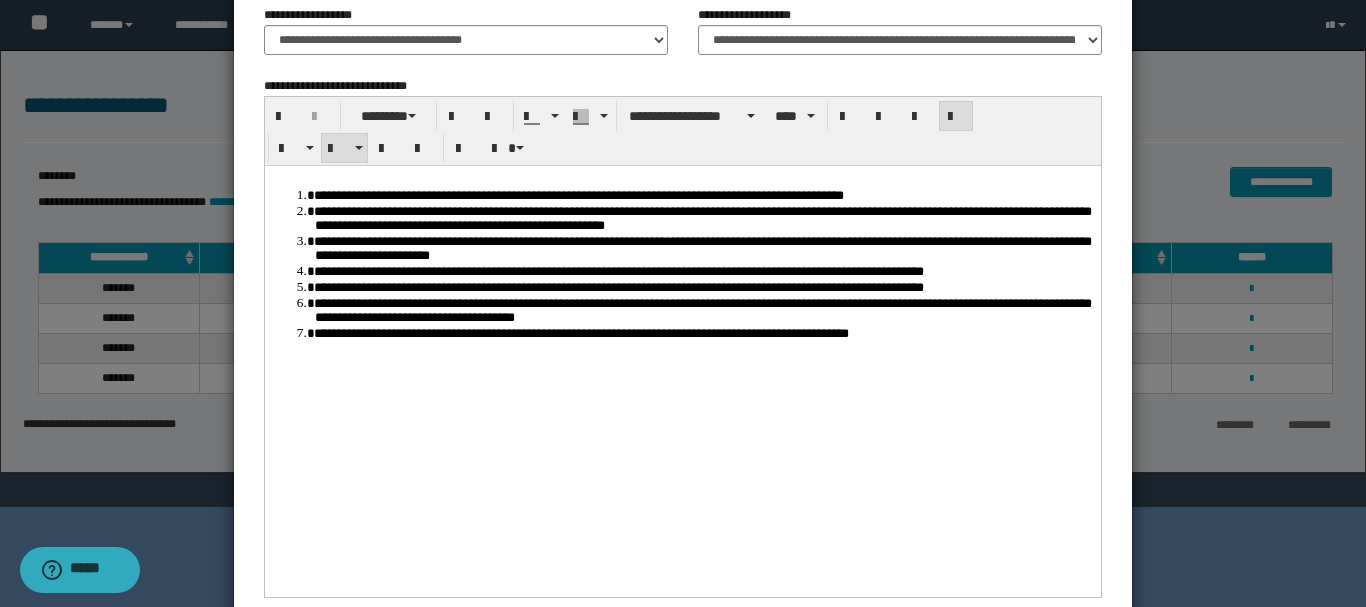 scroll, scrollTop: 0, scrollLeft: 0, axis: both 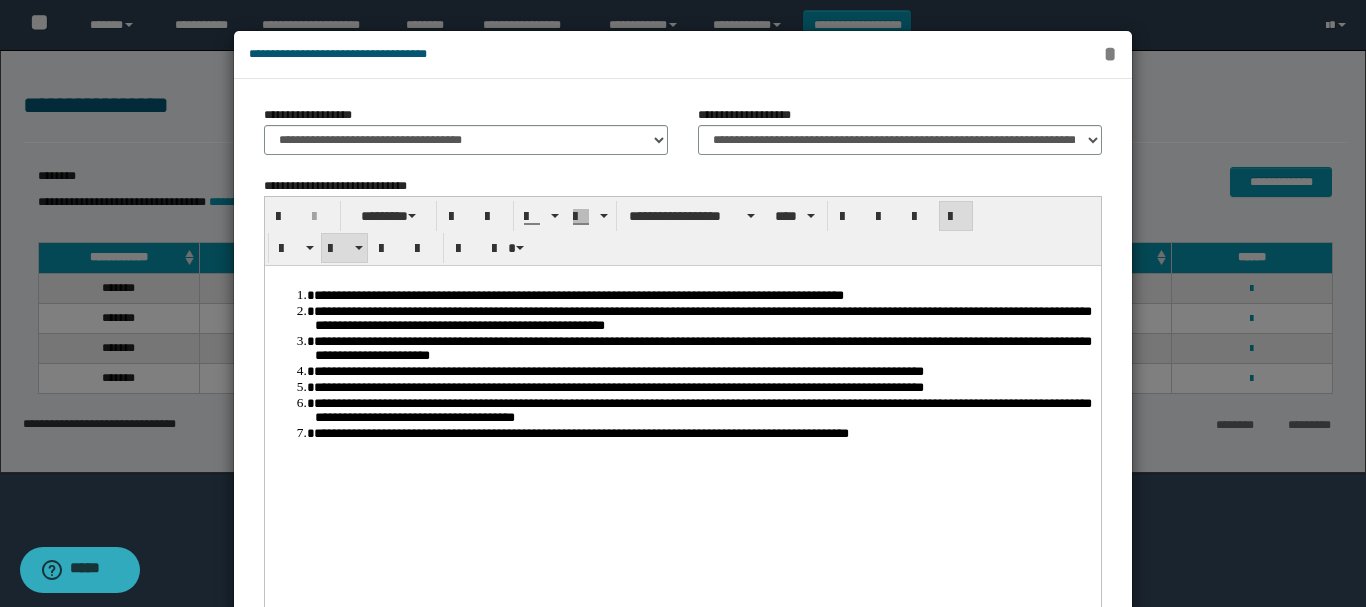 click on "*" at bounding box center (1109, 54) 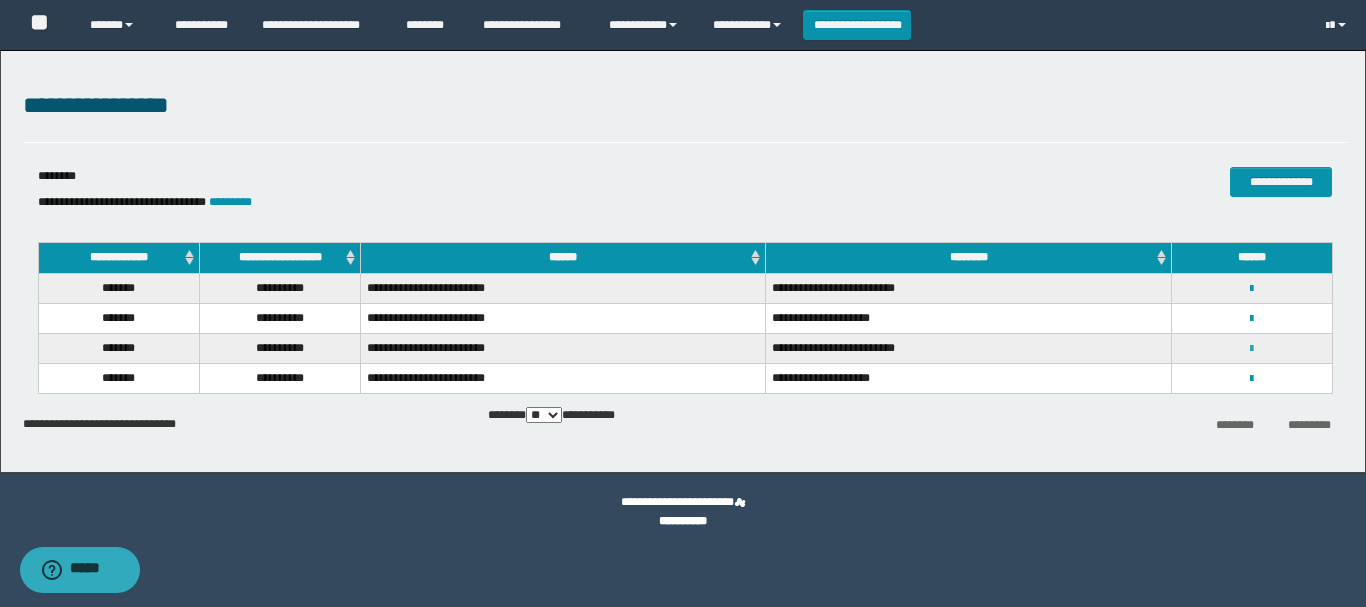click at bounding box center (1251, 349) 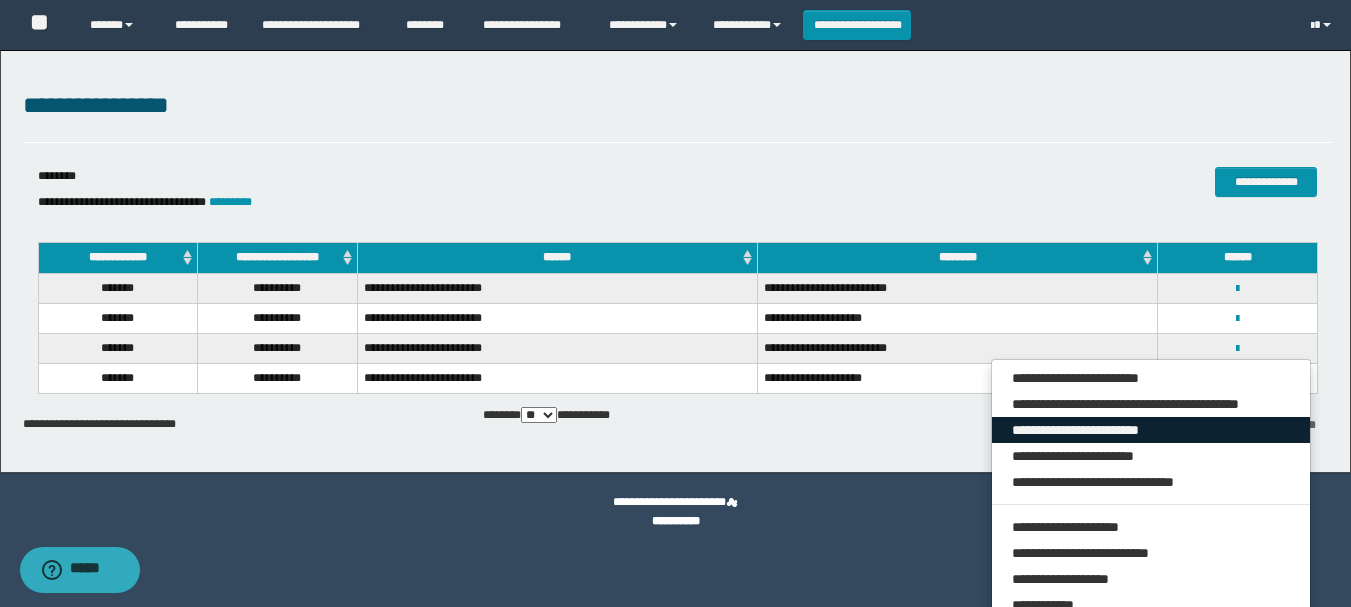 click on "**********" at bounding box center [1151, 430] 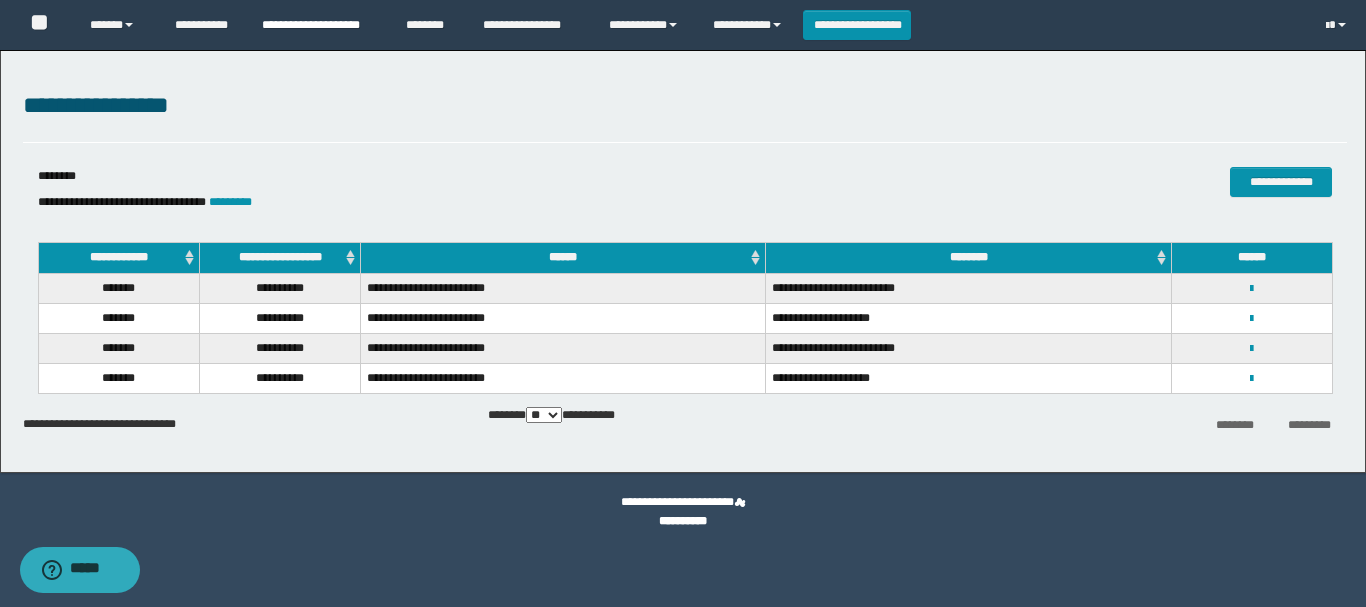 click on "**********" at bounding box center (319, 25) 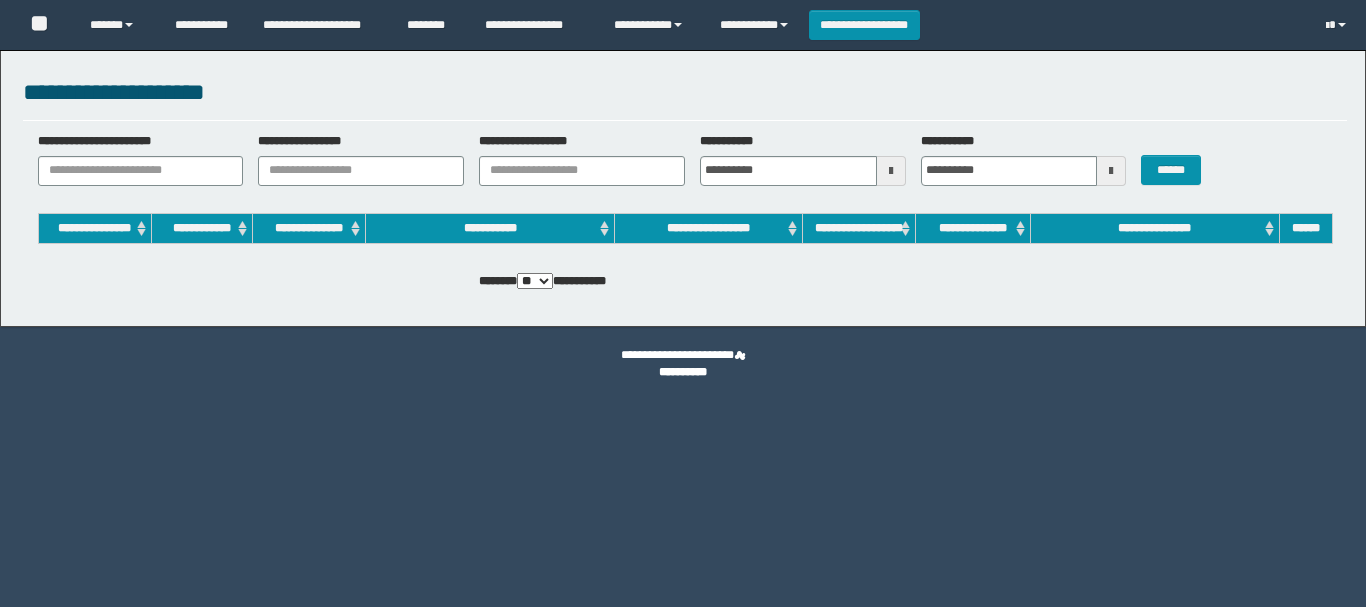 scroll, scrollTop: 0, scrollLeft: 0, axis: both 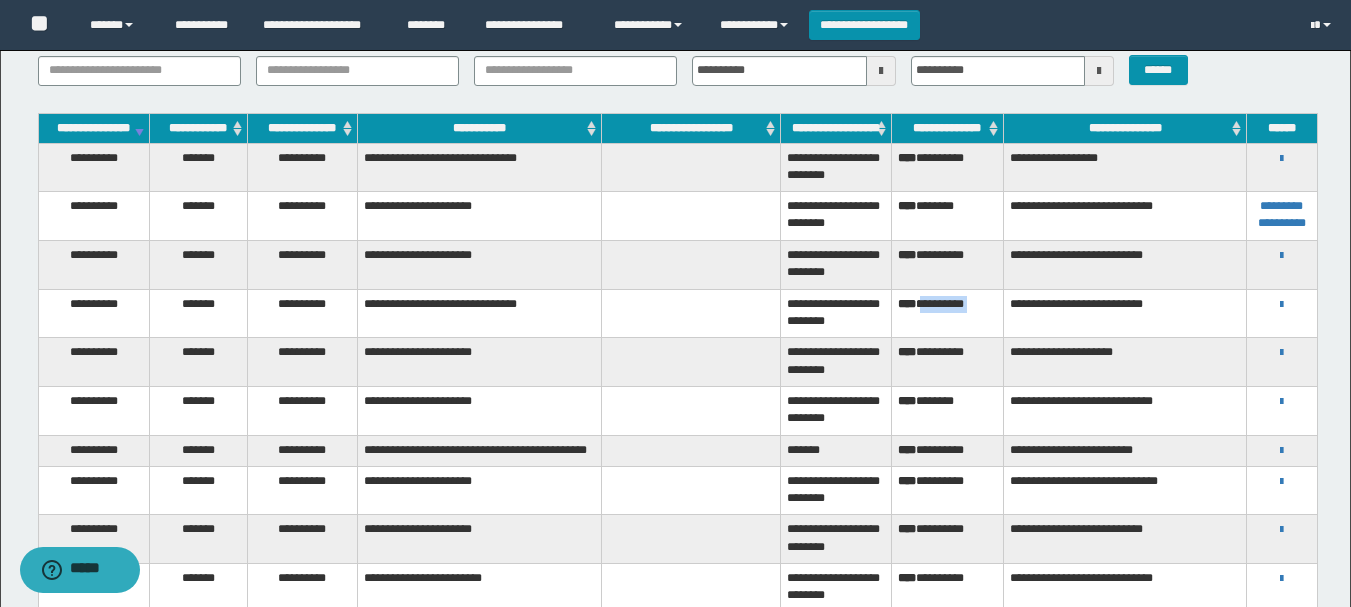 drag, startPoint x: 926, startPoint y: 313, endPoint x: 1005, endPoint y: 313, distance: 79 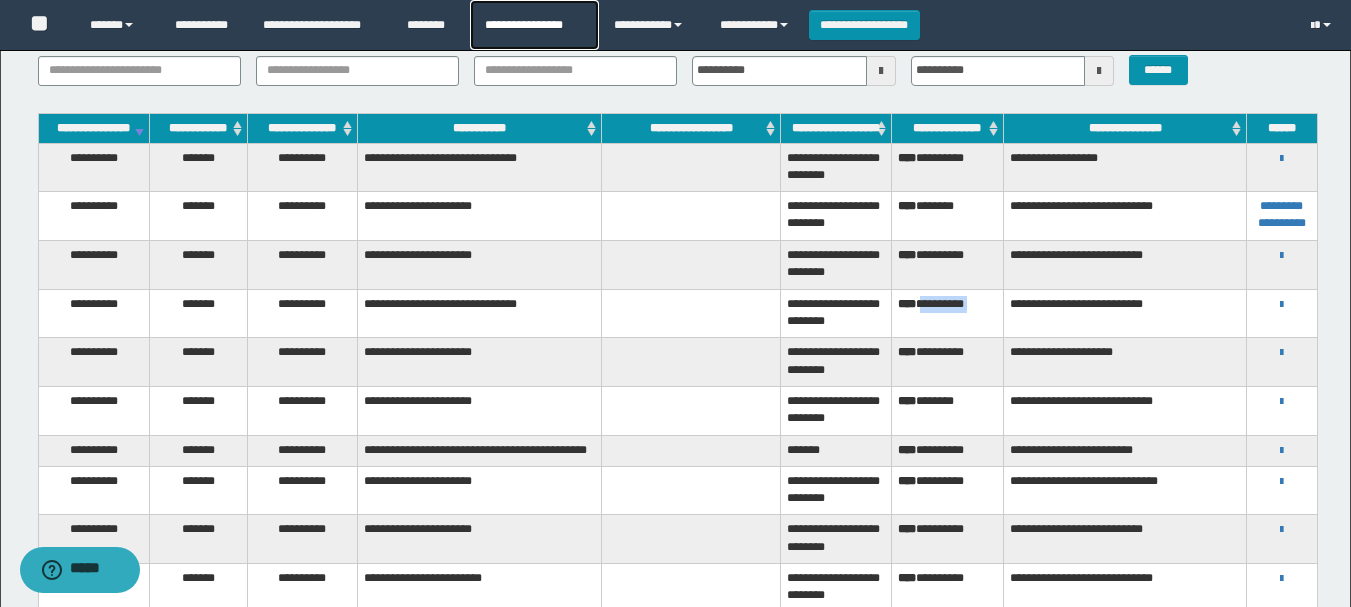 click on "**********" at bounding box center [534, 25] 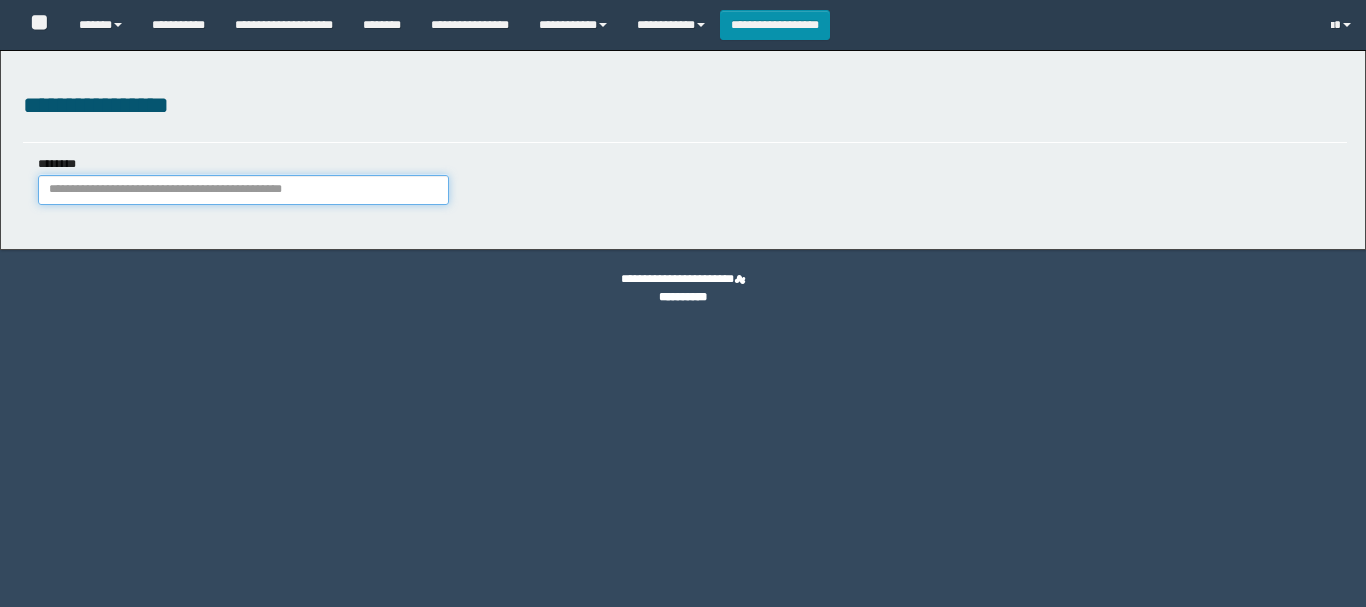 click on "********" at bounding box center [243, 190] 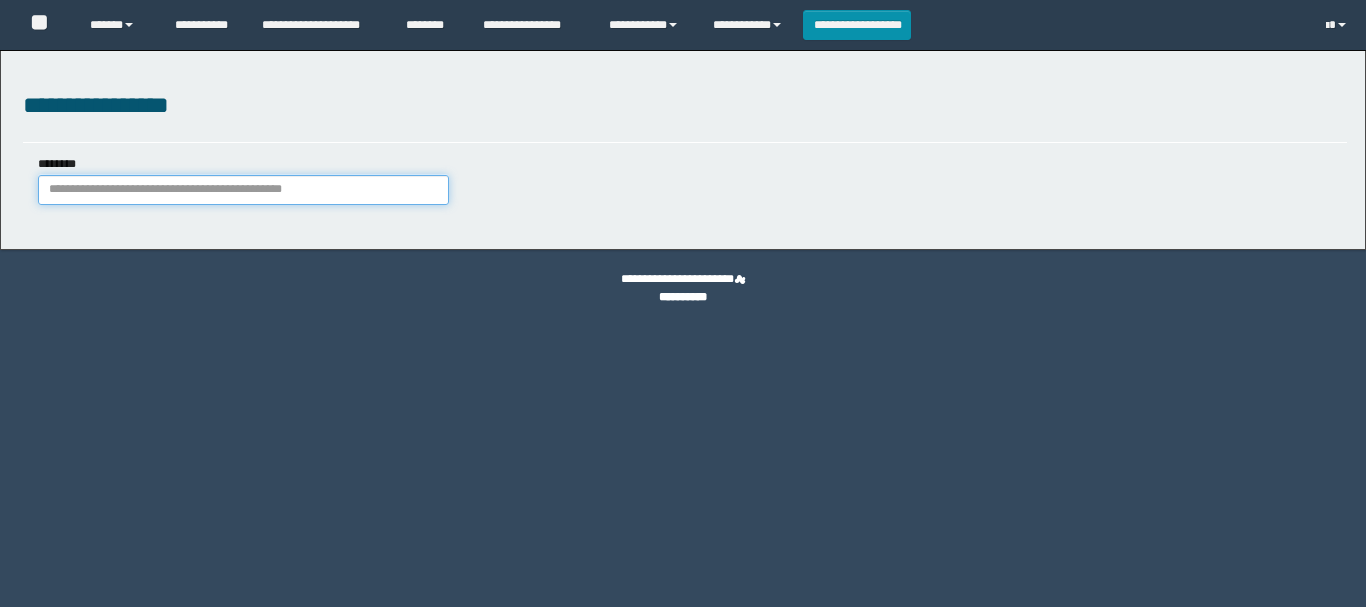 paste on "*********" 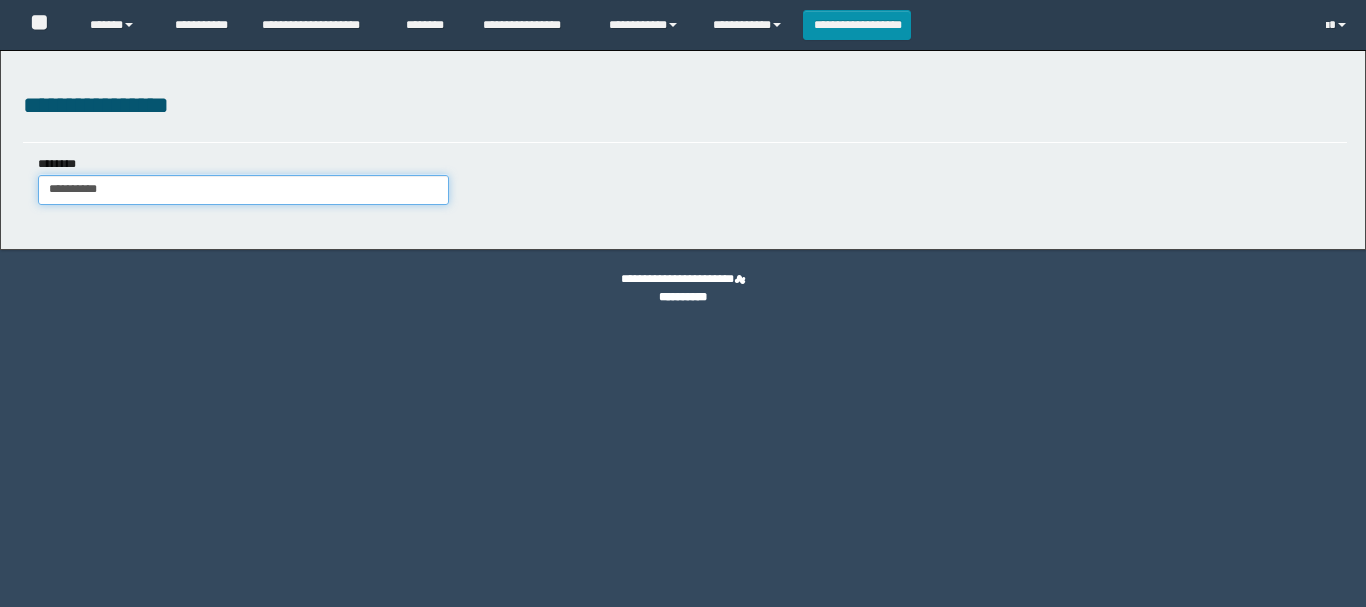 scroll, scrollTop: 0, scrollLeft: 0, axis: both 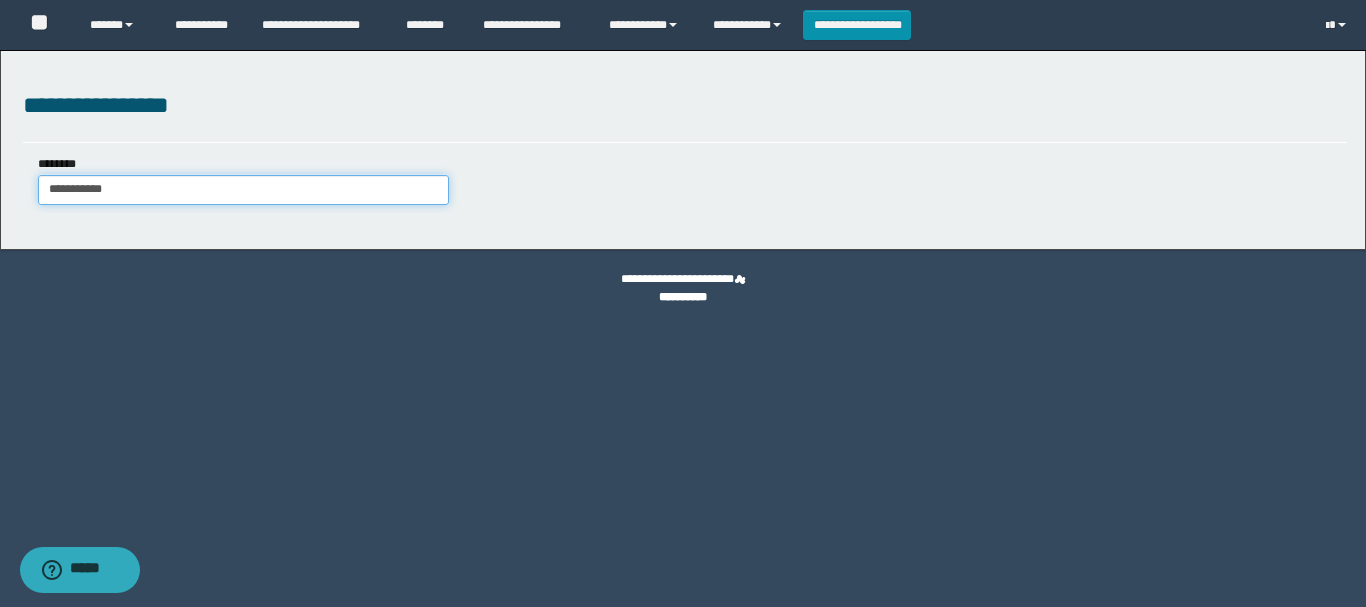 type on "**********" 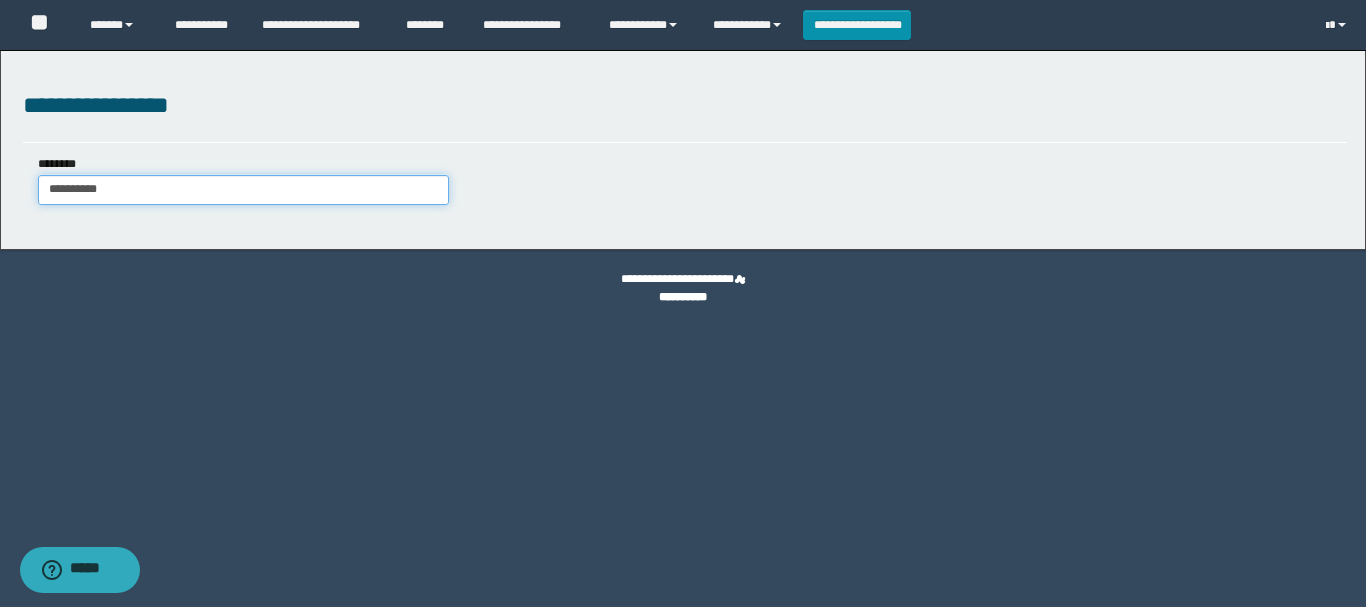 type on "**********" 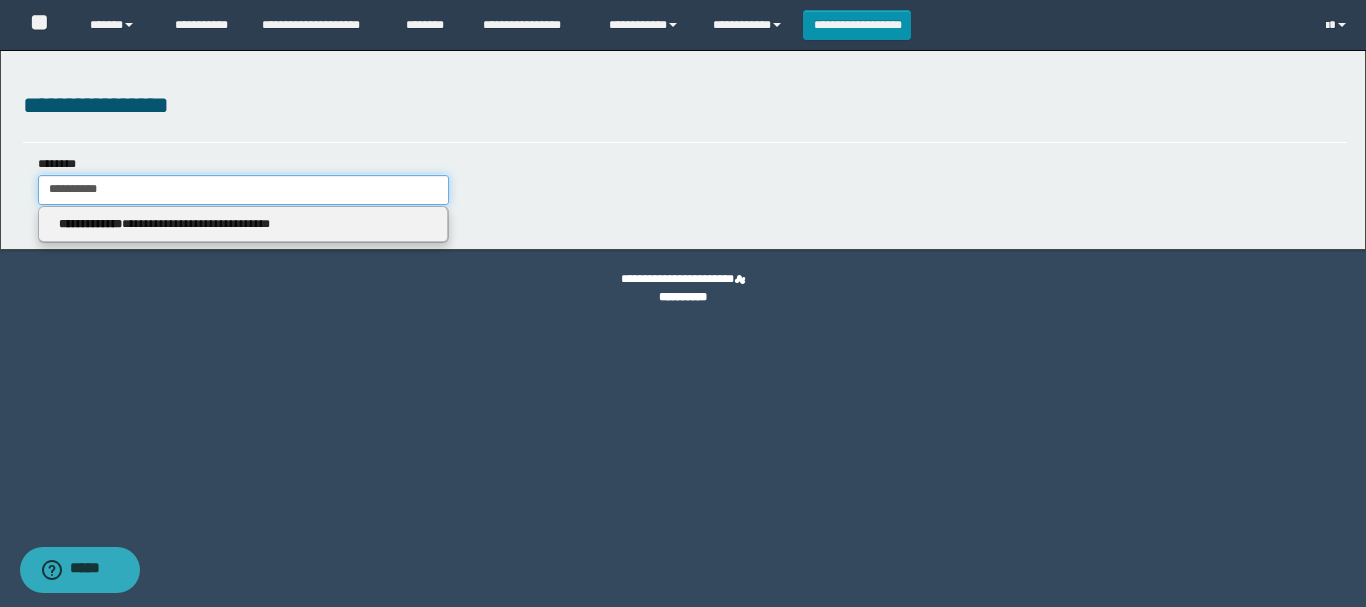 type on "**********" 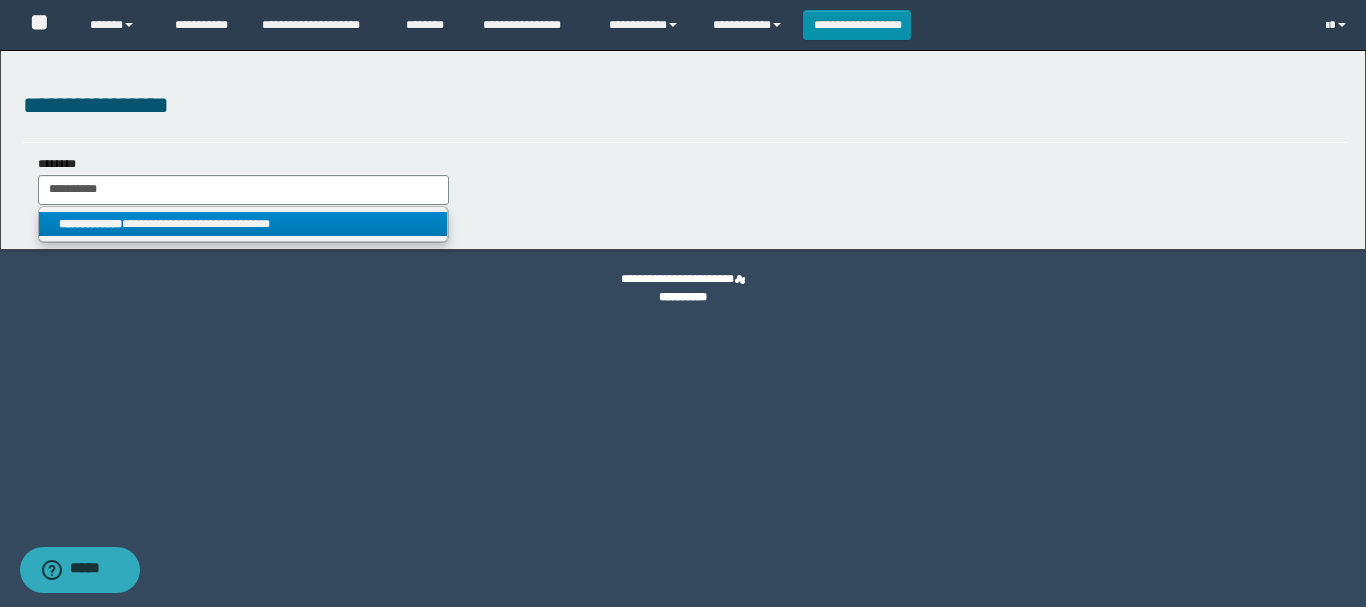click on "**********" at bounding box center [243, 224] 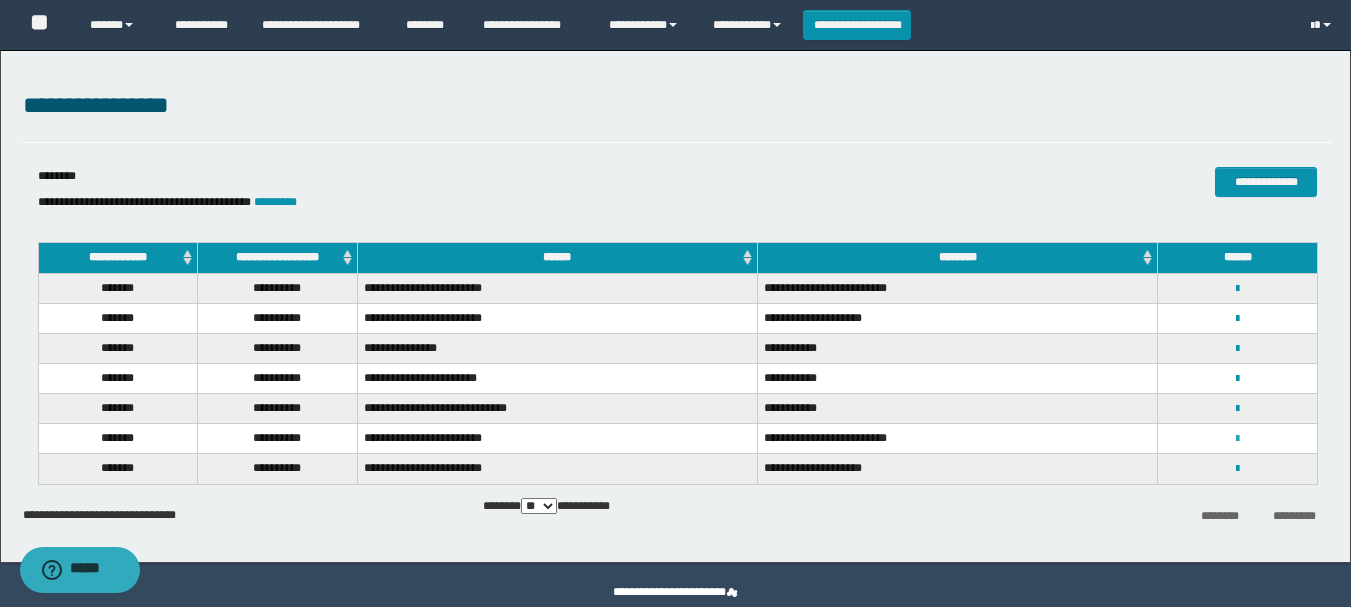 click at bounding box center [1237, 439] 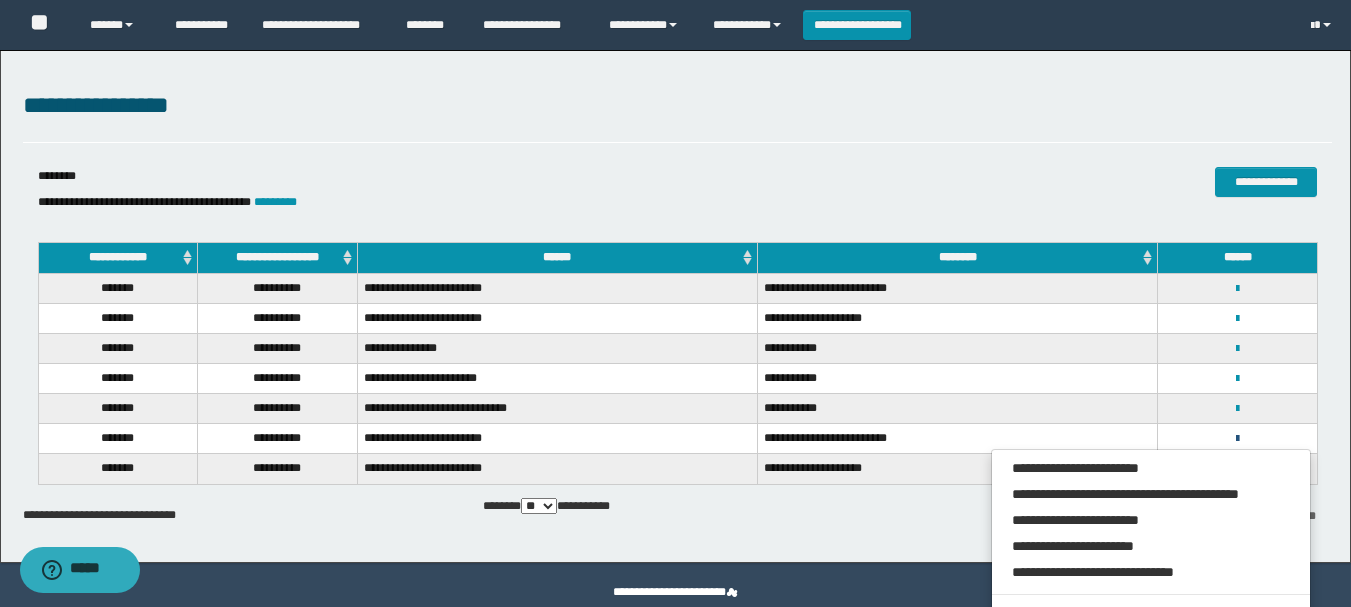 scroll, scrollTop: 200, scrollLeft: 0, axis: vertical 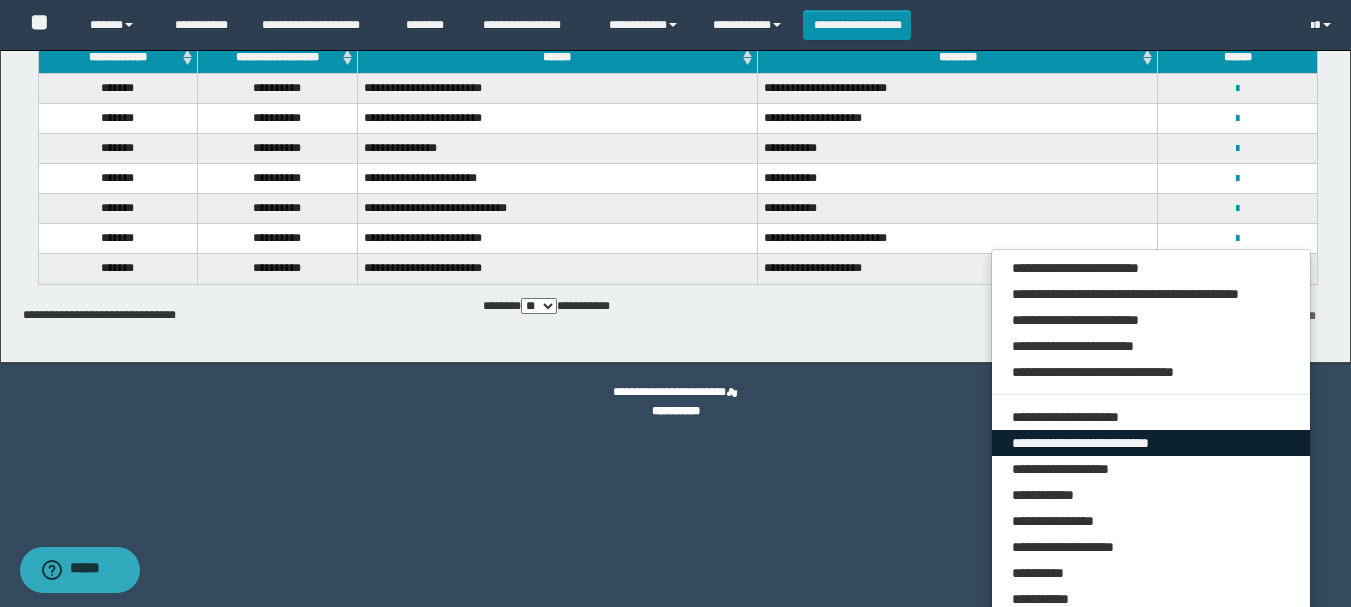 click on "**********" at bounding box center [1151, 443] 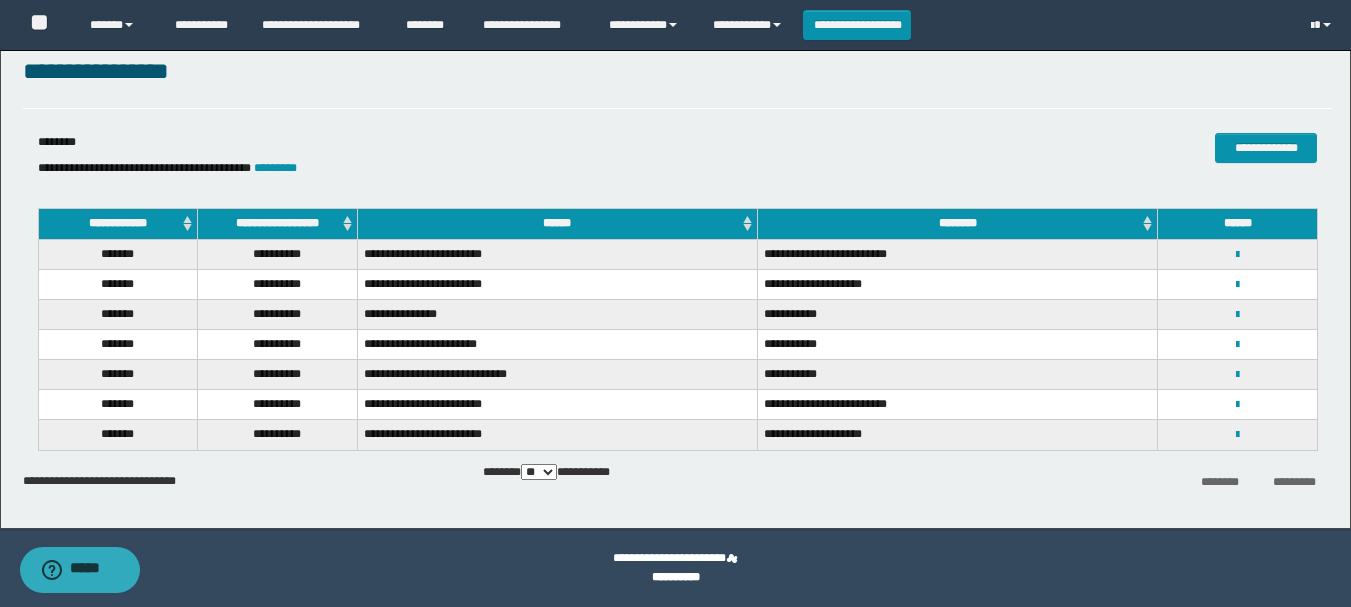 select on "***" 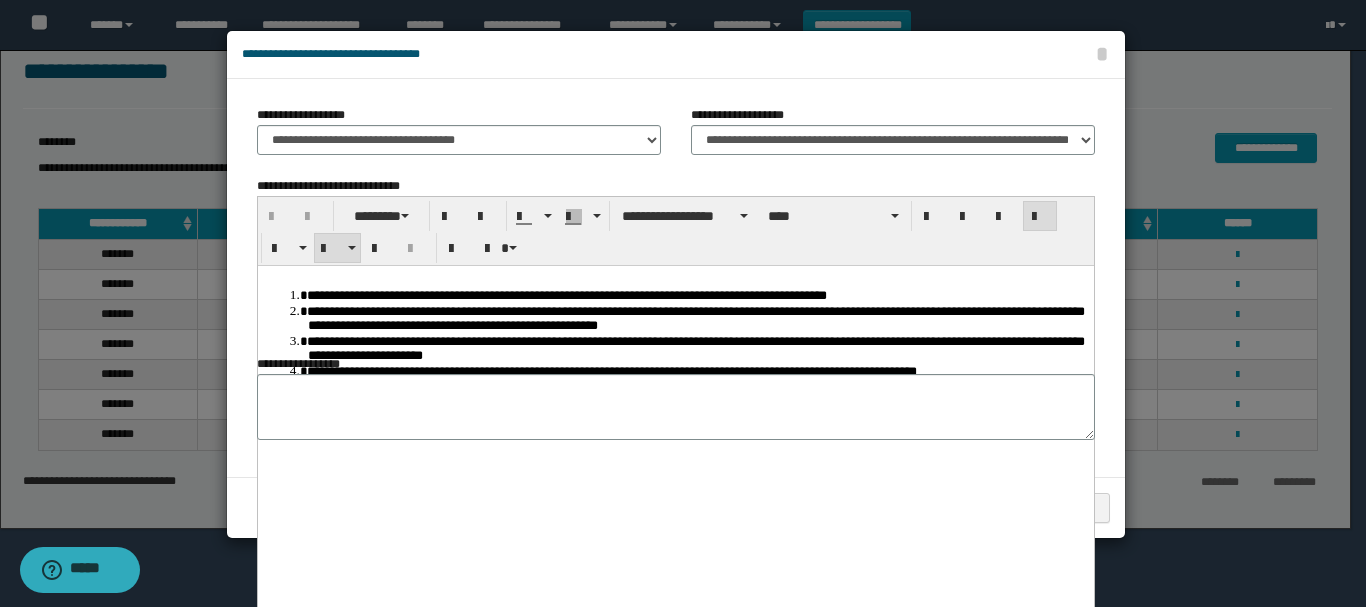 click on "**********" at bounding box center (695, 294) 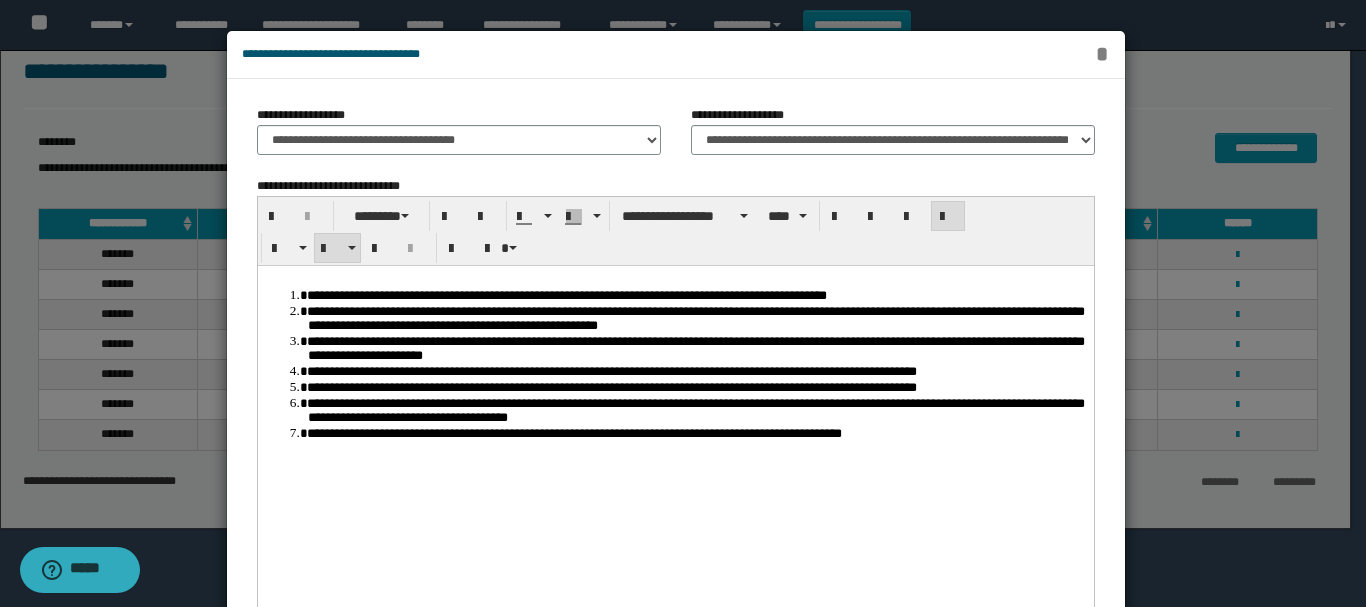 click on "*" at bounding box center (1102, 54) 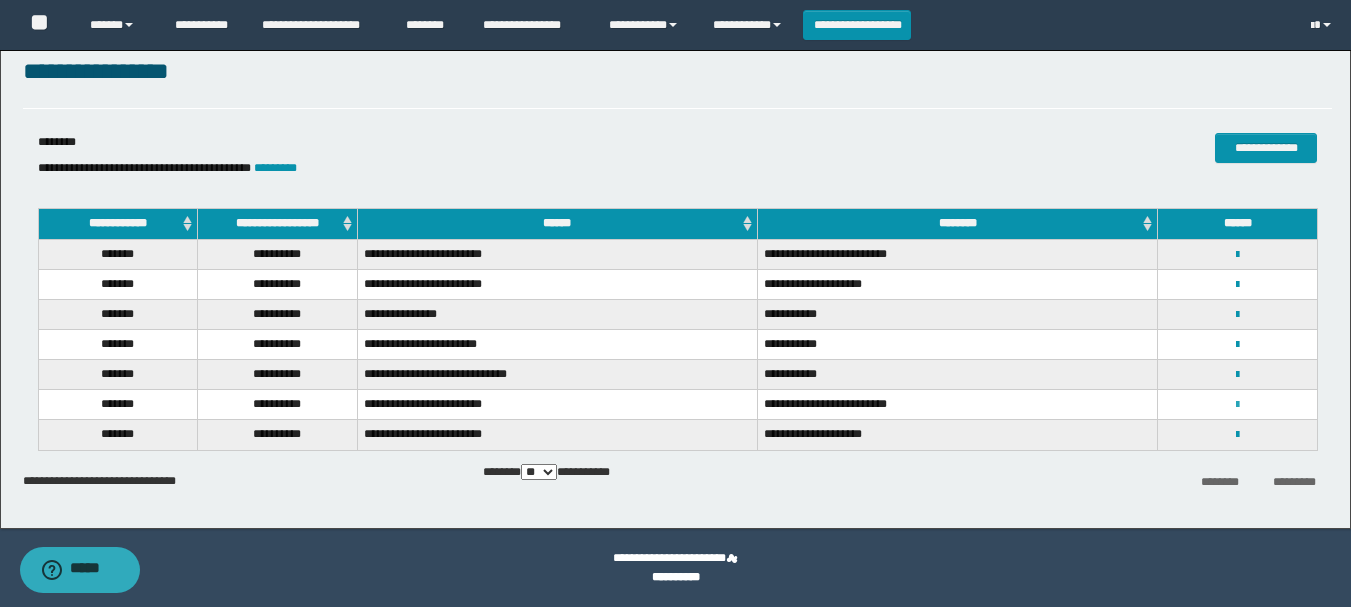 click at bounding box center (1237, 405) 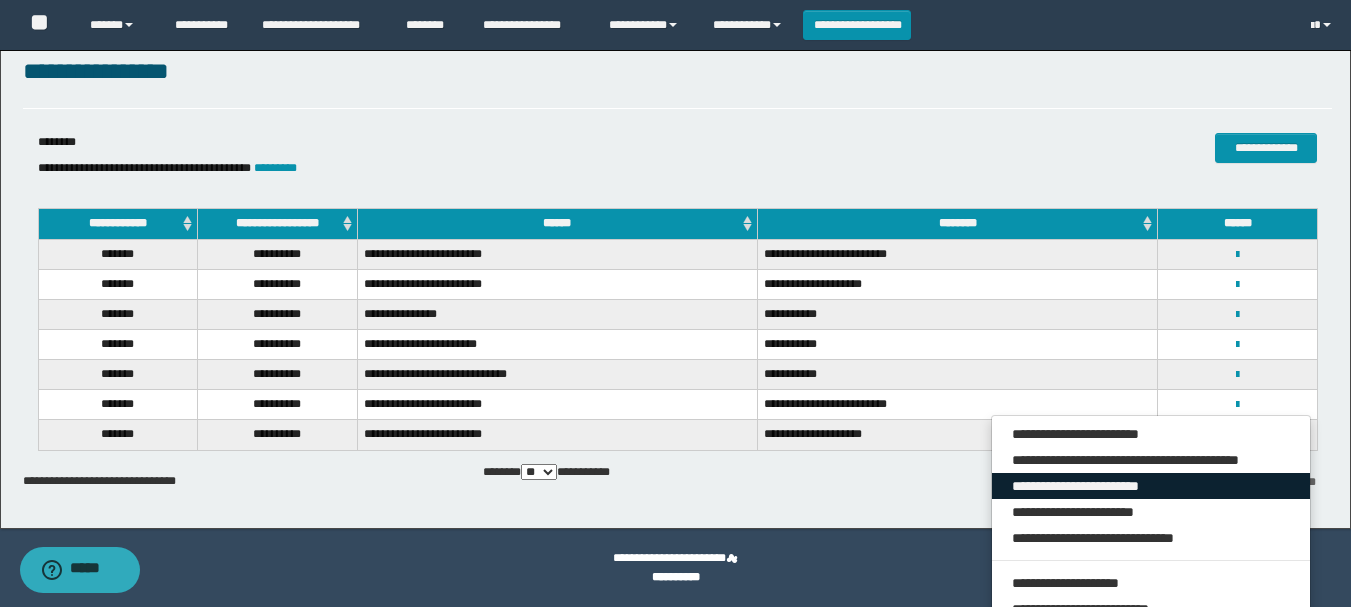 click on "**********" at bounding box center (1151, 486) 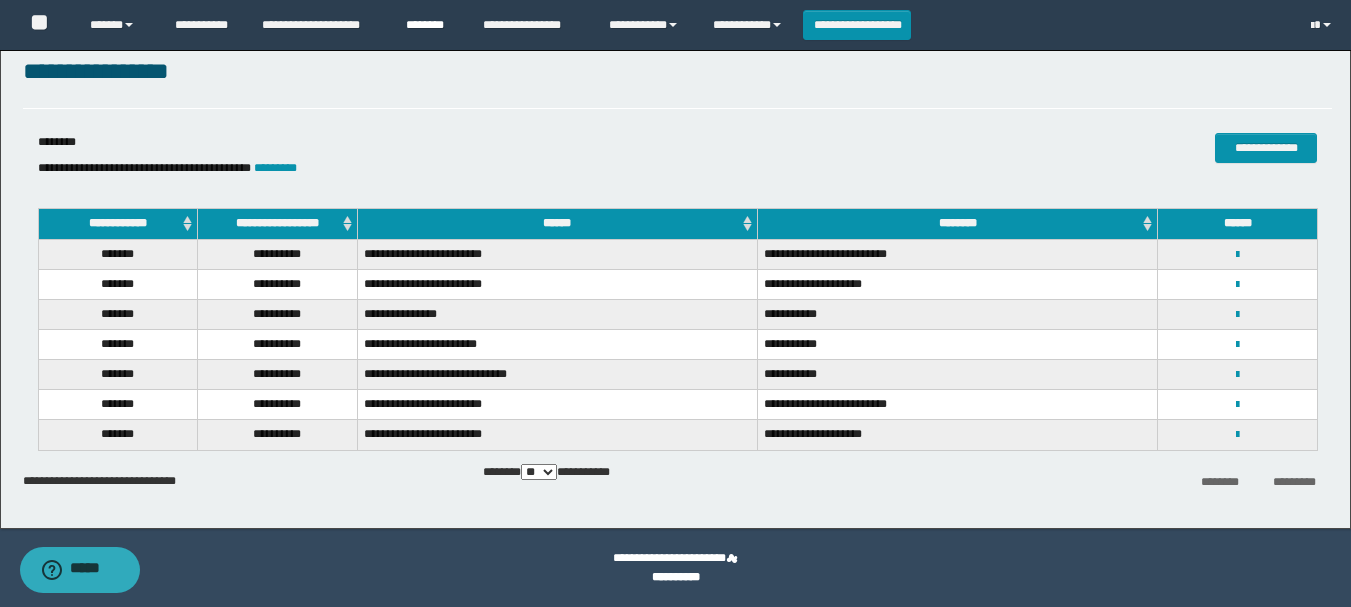 click on "********" at bounding box center [429, 25] 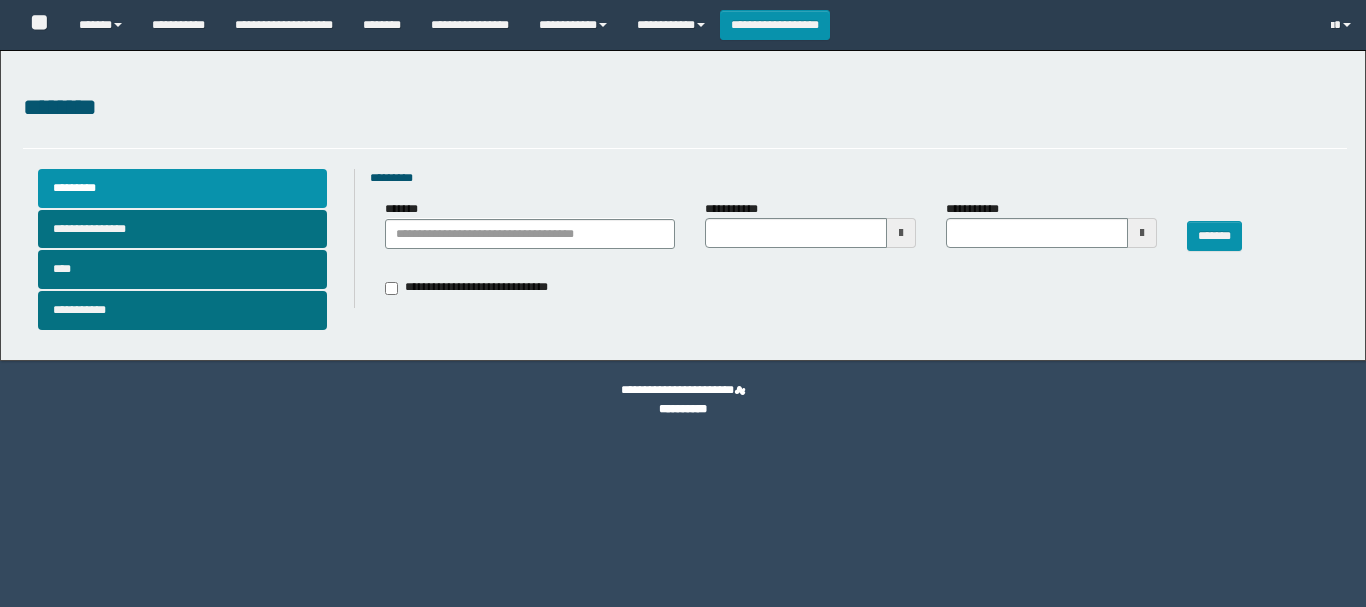 scroll, scrollTop: 0, scrollLeft: 0, axis: both 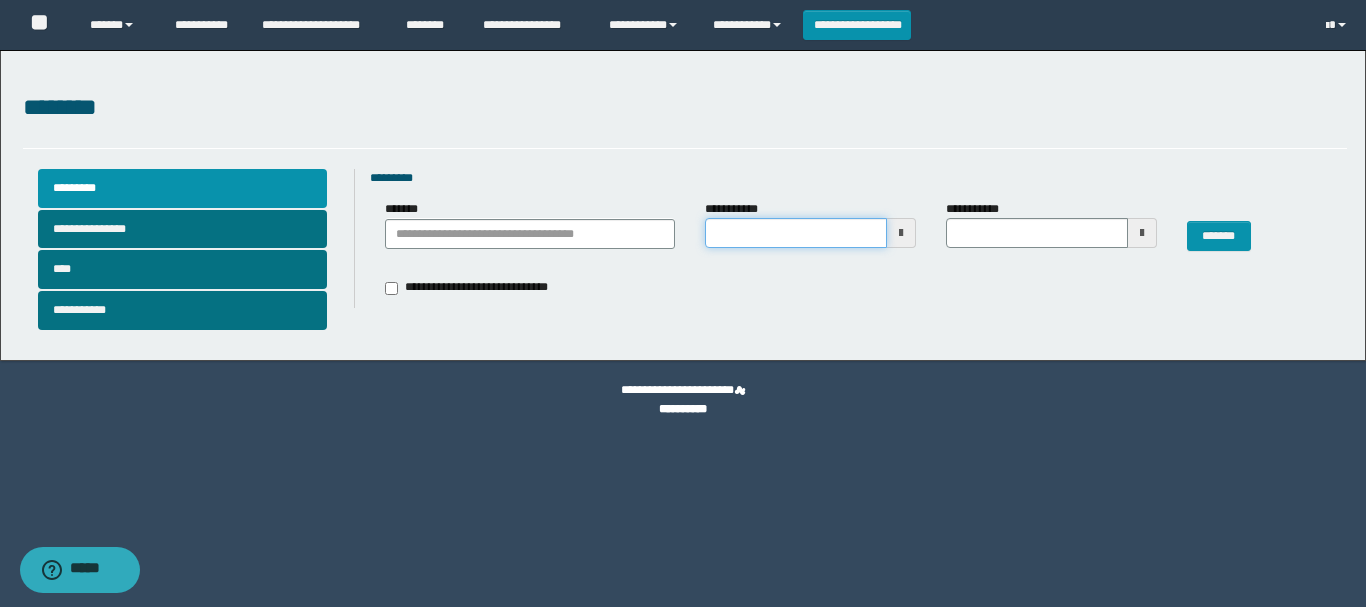 click on "**********" at bounding box center (796, 233) 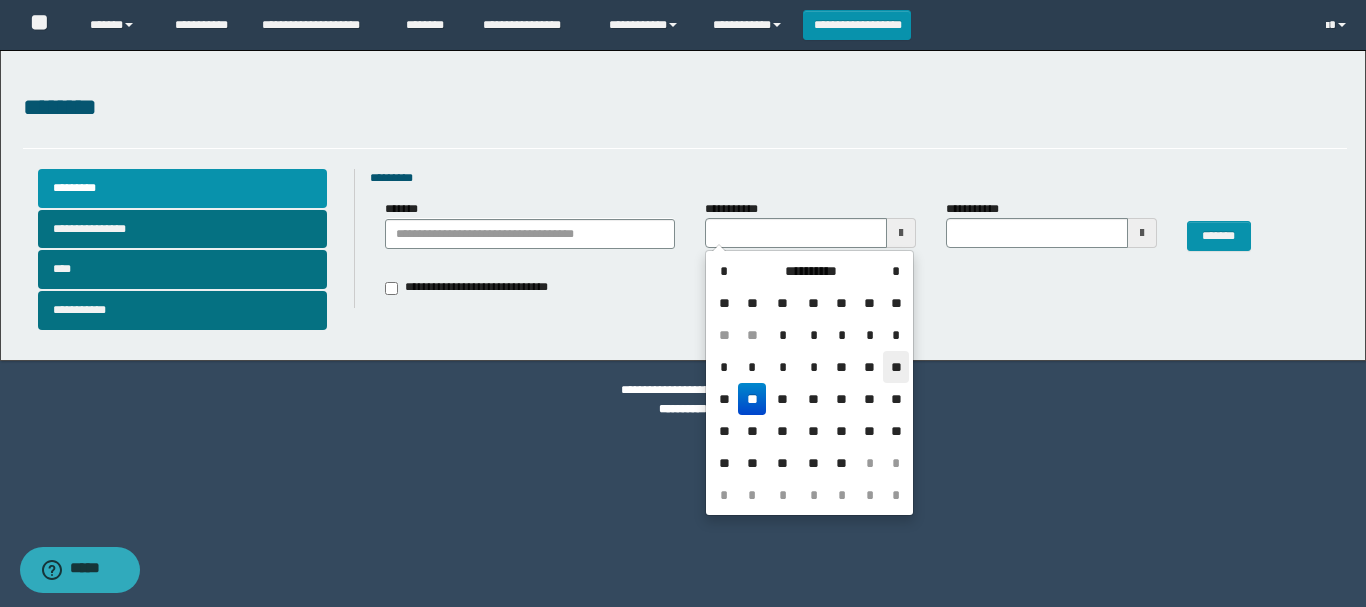 click on "**" at bounding box center (895, 367) 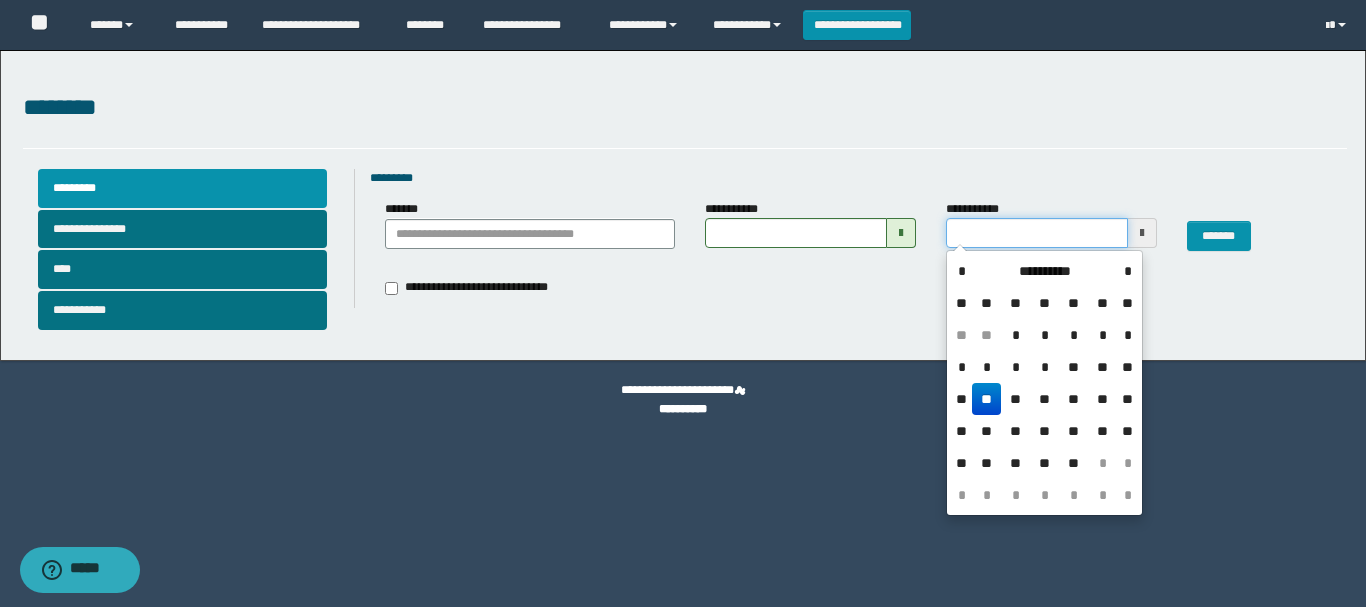 click on "**********" at bounding box center (1037, 233) 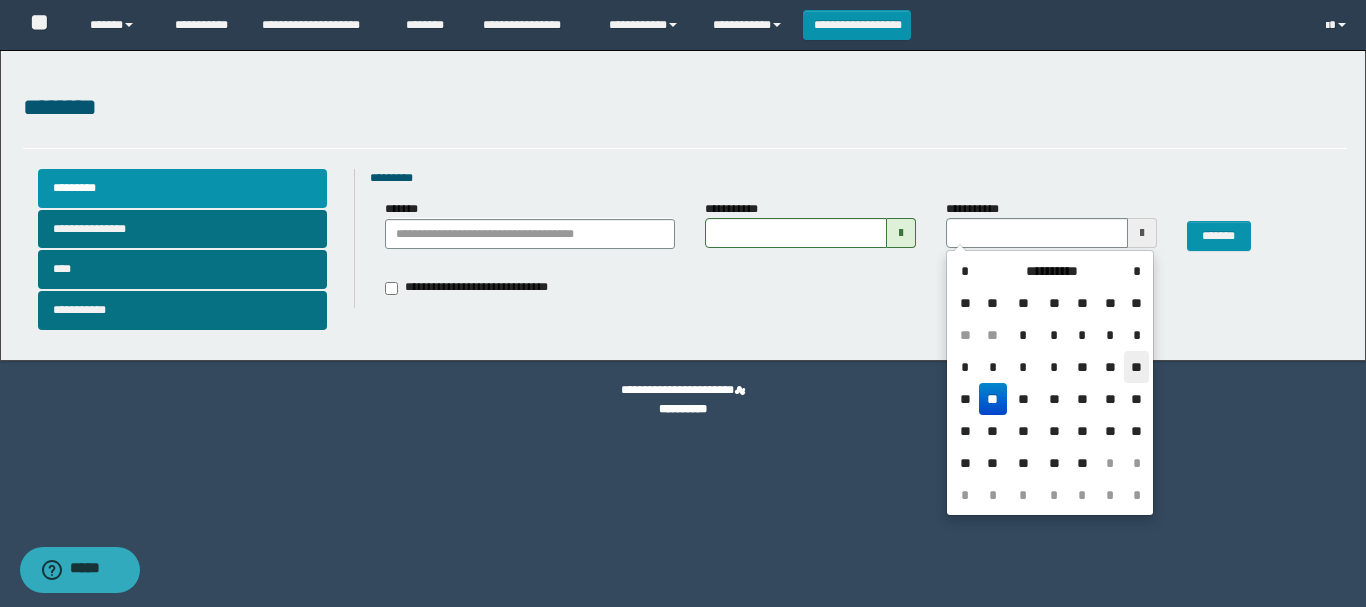 click on "**" at bounding box center [1136, 367] 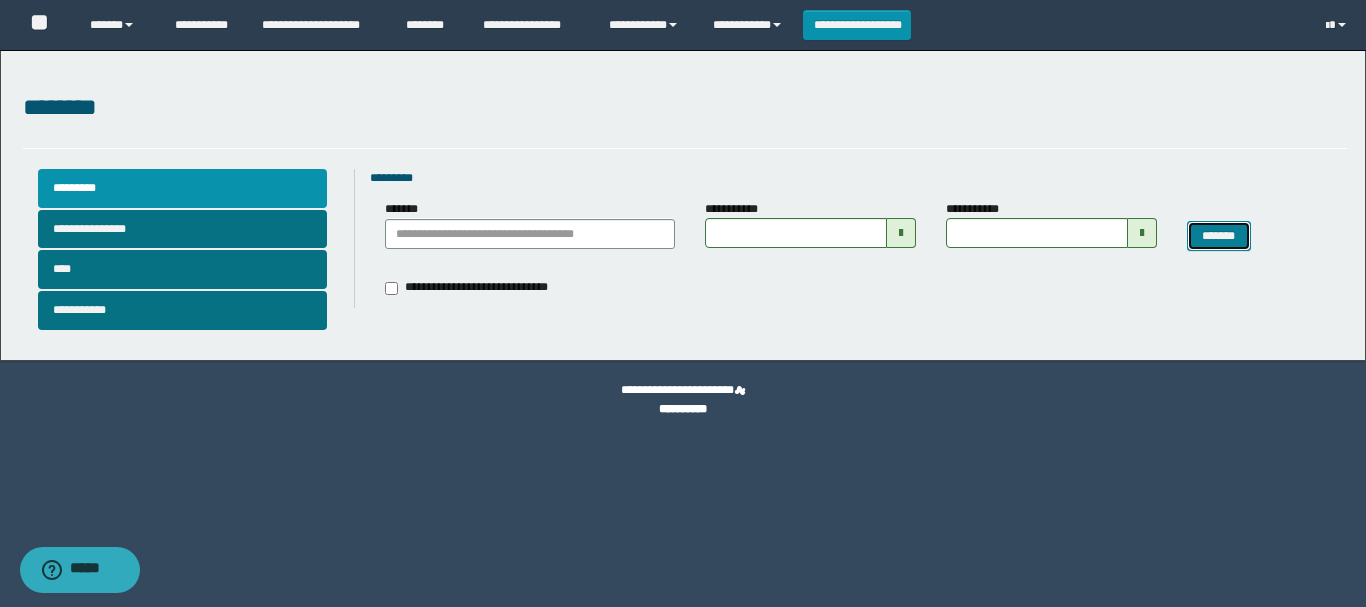 click on "*******" at bounding box center (1219, 236) 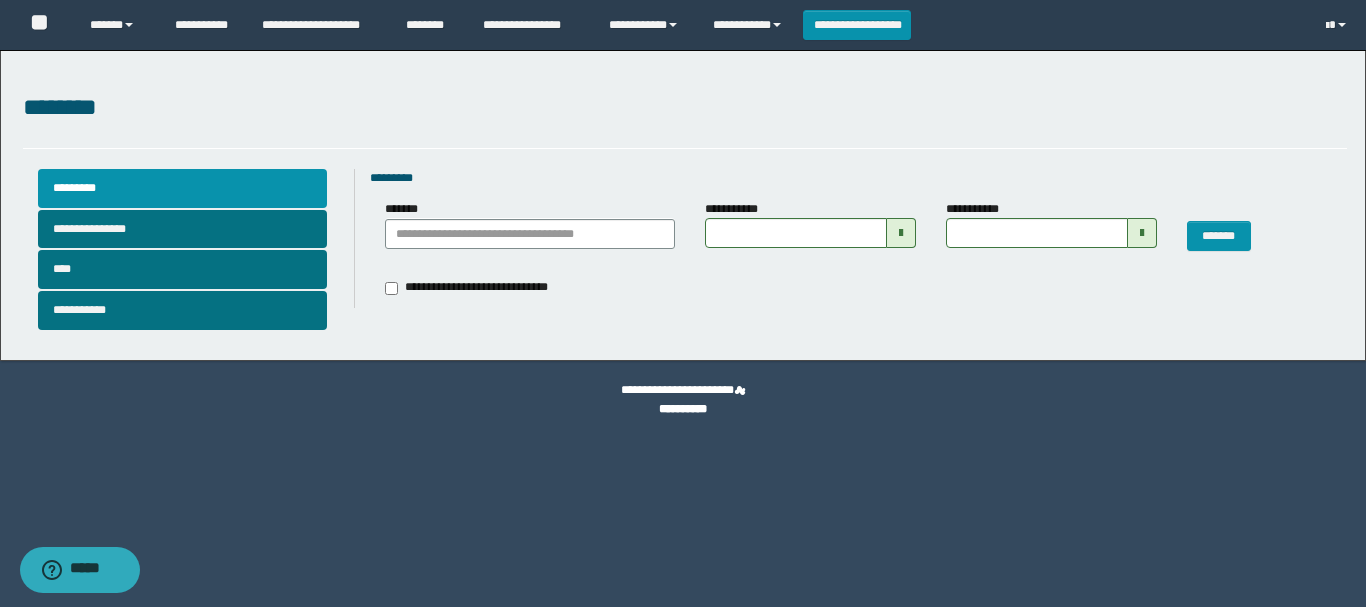 click at bounding box center [901, 233] 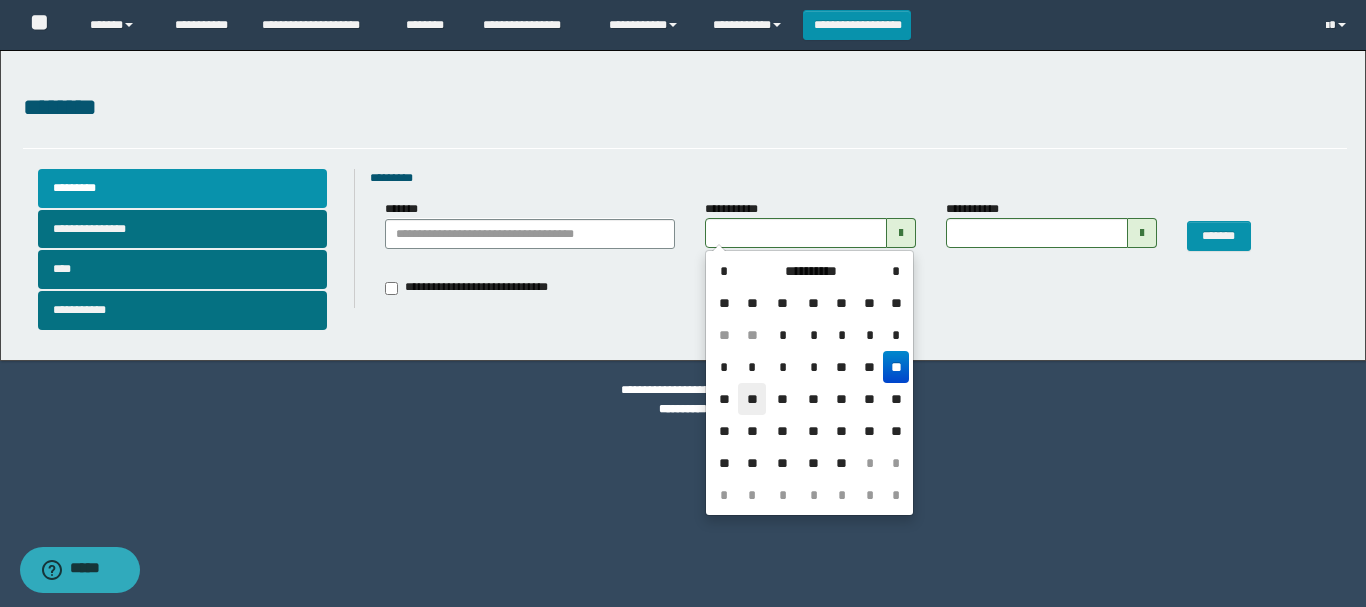 click on "**" at bounding box center [752, 399] 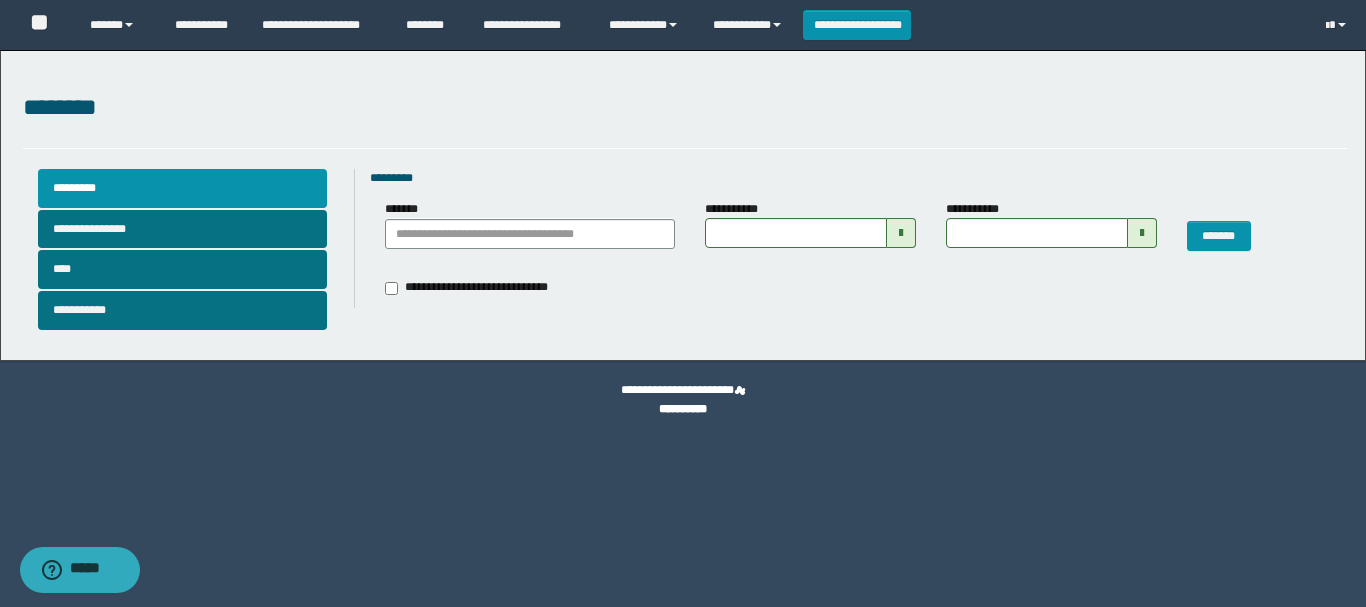 click at bounding box center (1142, 233) 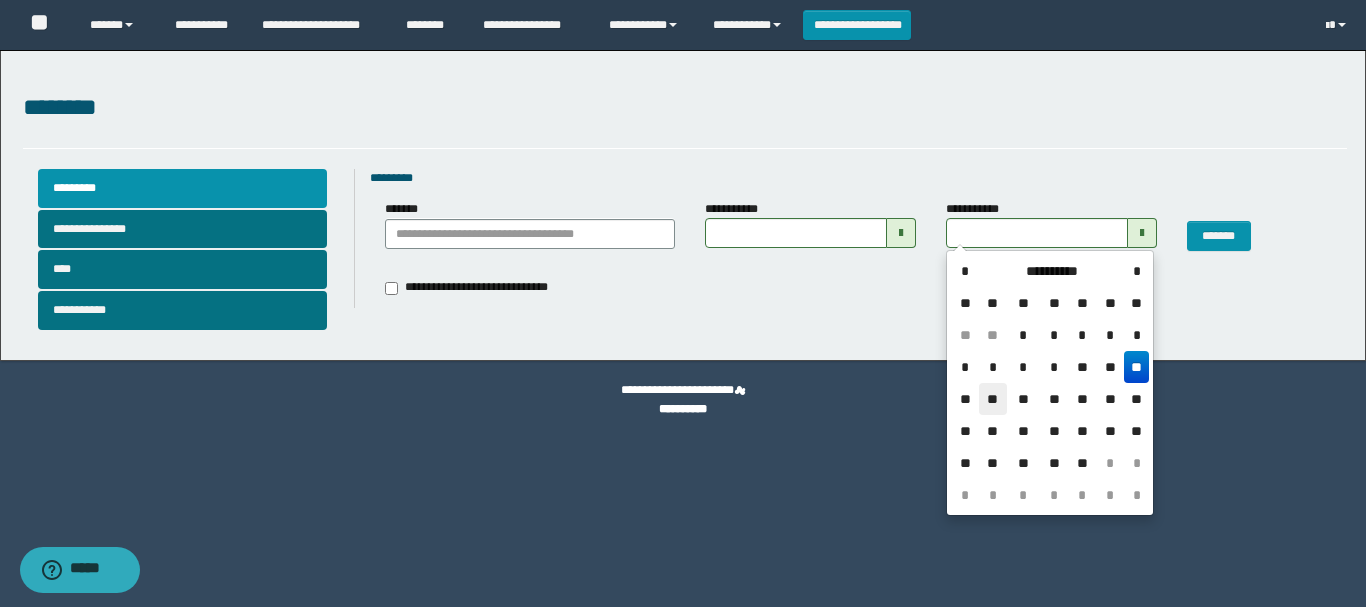 click on "**" at bounding box center [993, 399] 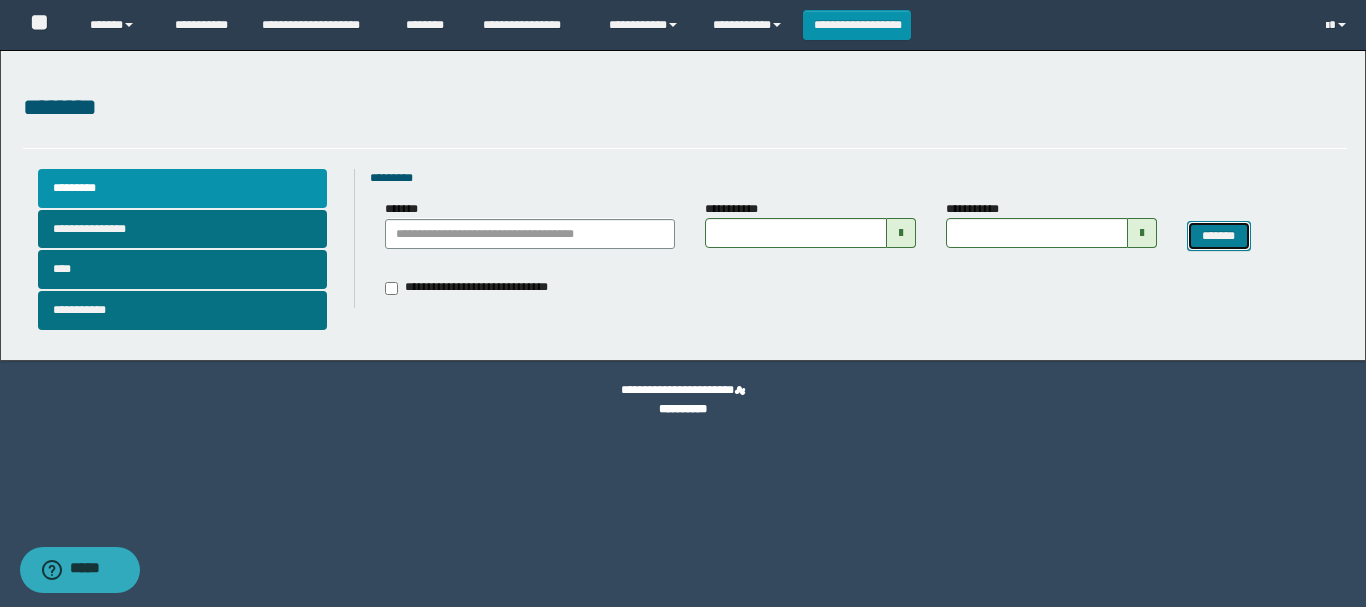 click on "*******" at bounding box center (1219, 236) 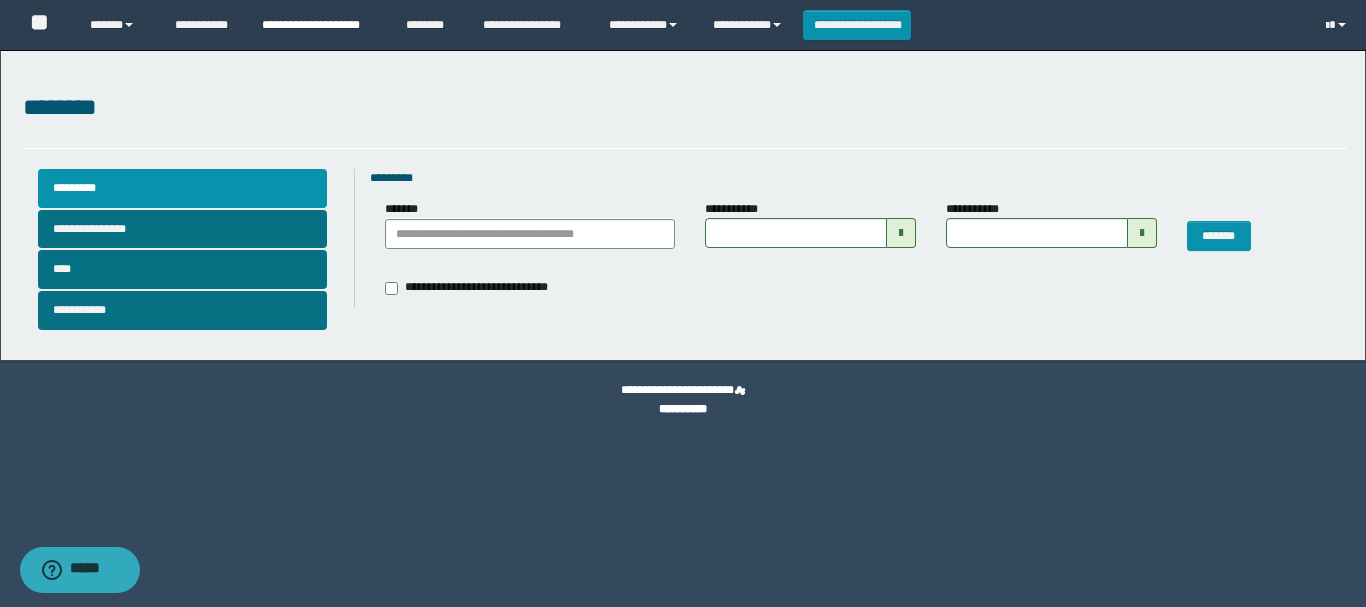 click on "**********" at bounding box center (319, 25) 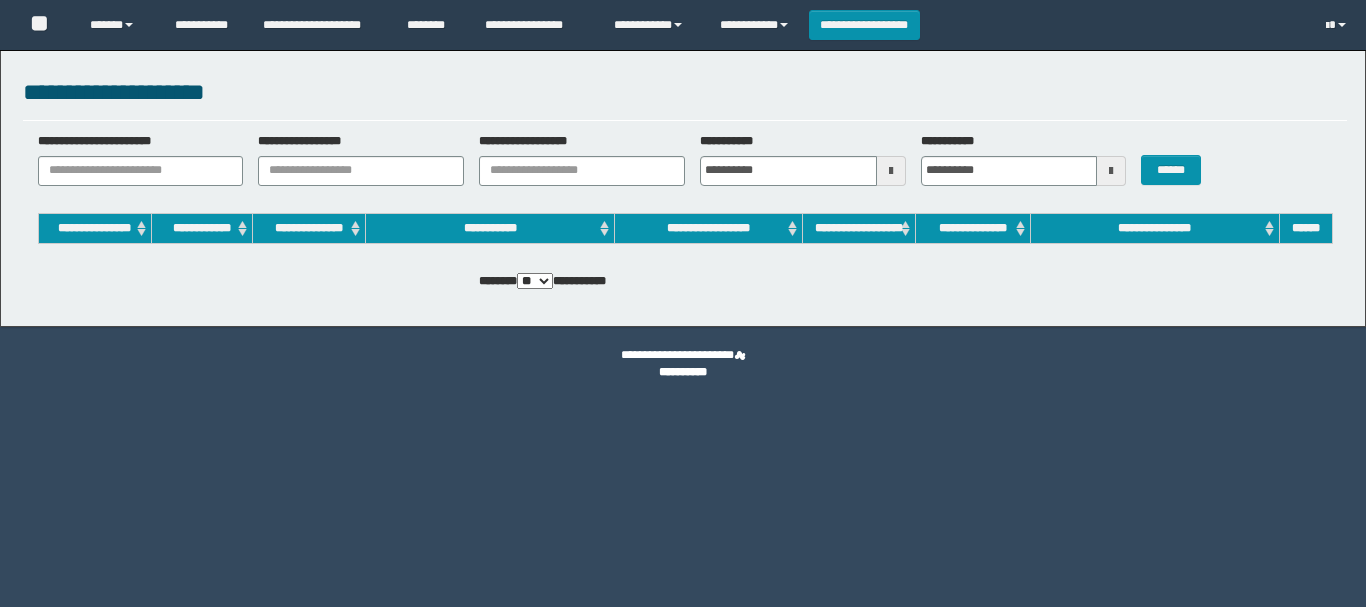 scroll, scrollTop: 0, scrollLeft: 0, axis: both 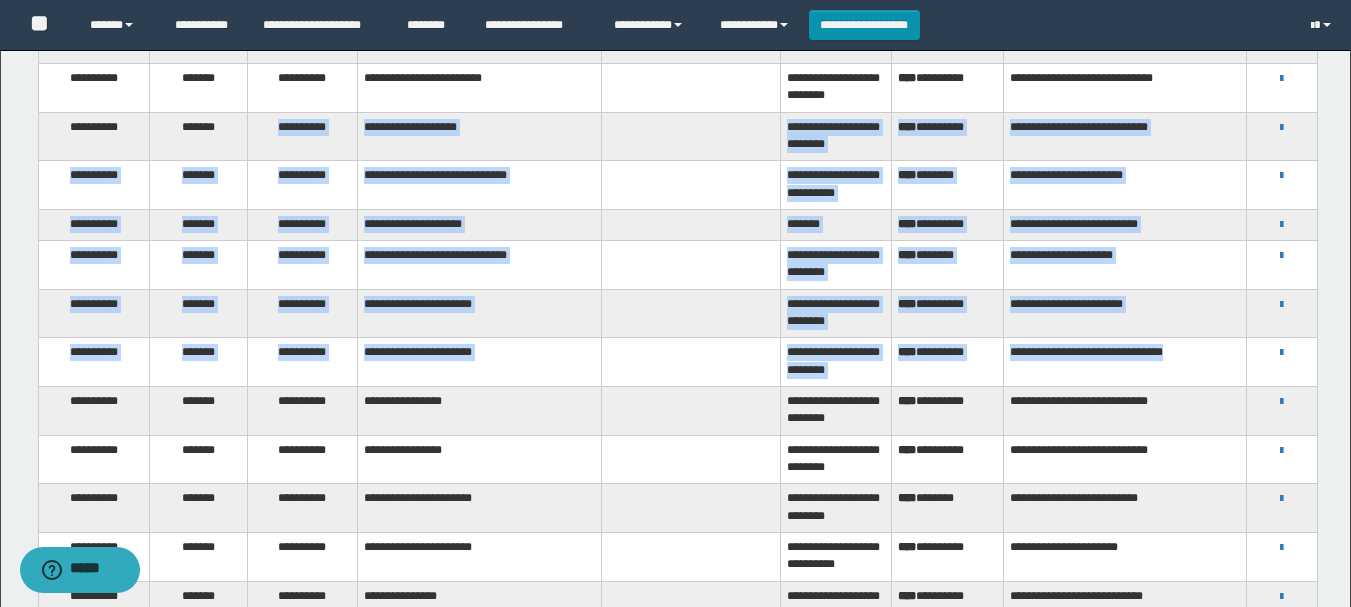 drag, startPoint x: 1205, startPoint y: 361, endPoint x: 275, endPoint y: 135, distance: 957.06635 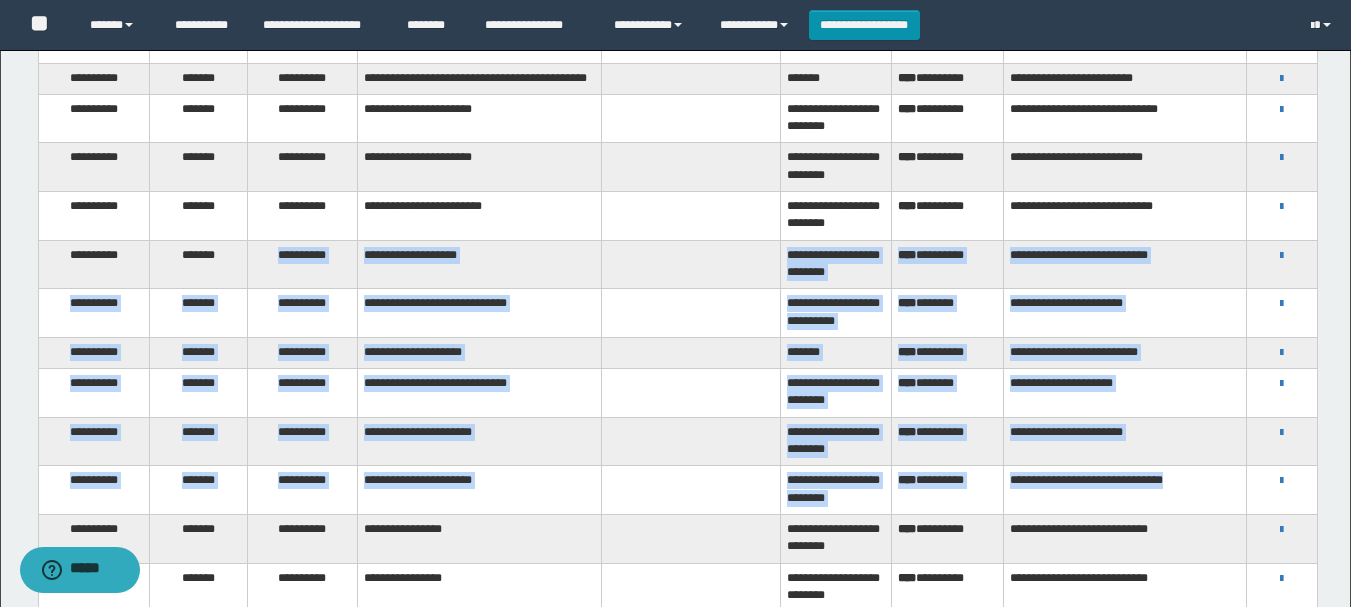 scroll, scrollTop: 400, scrollLeft: 0, axis: vertical 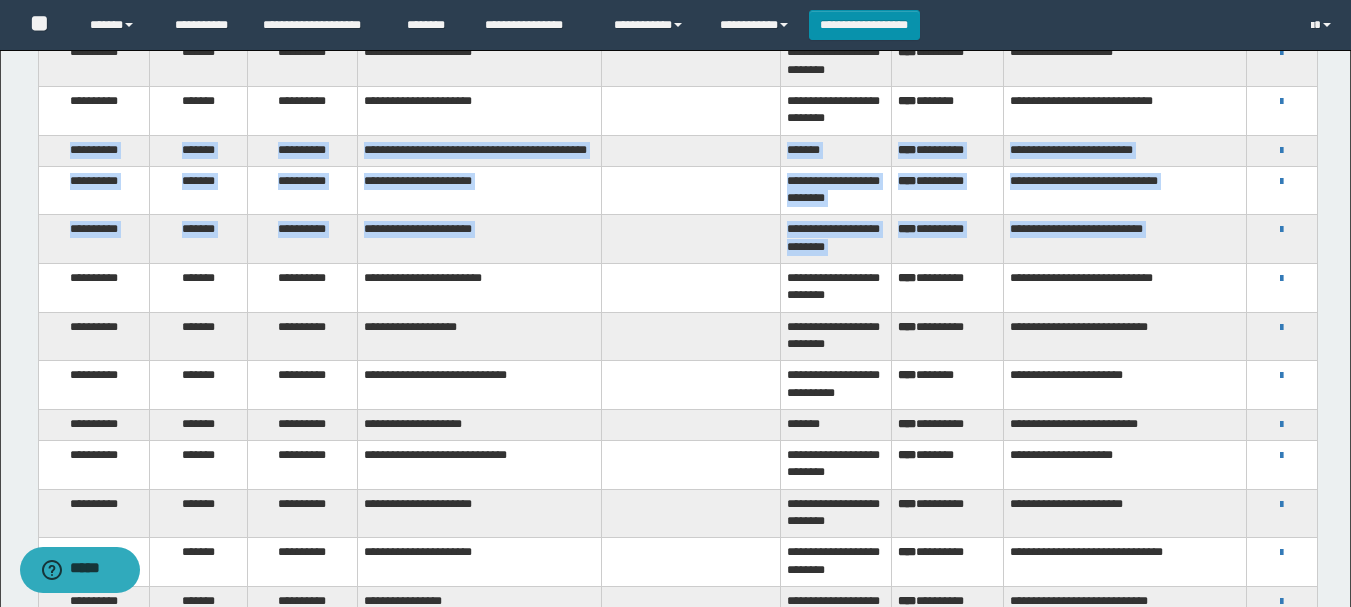 drag, startPoint x: 64, startPoint y: 299, endPoint x: 1185, endPoint y: 141, distance: 1132.08 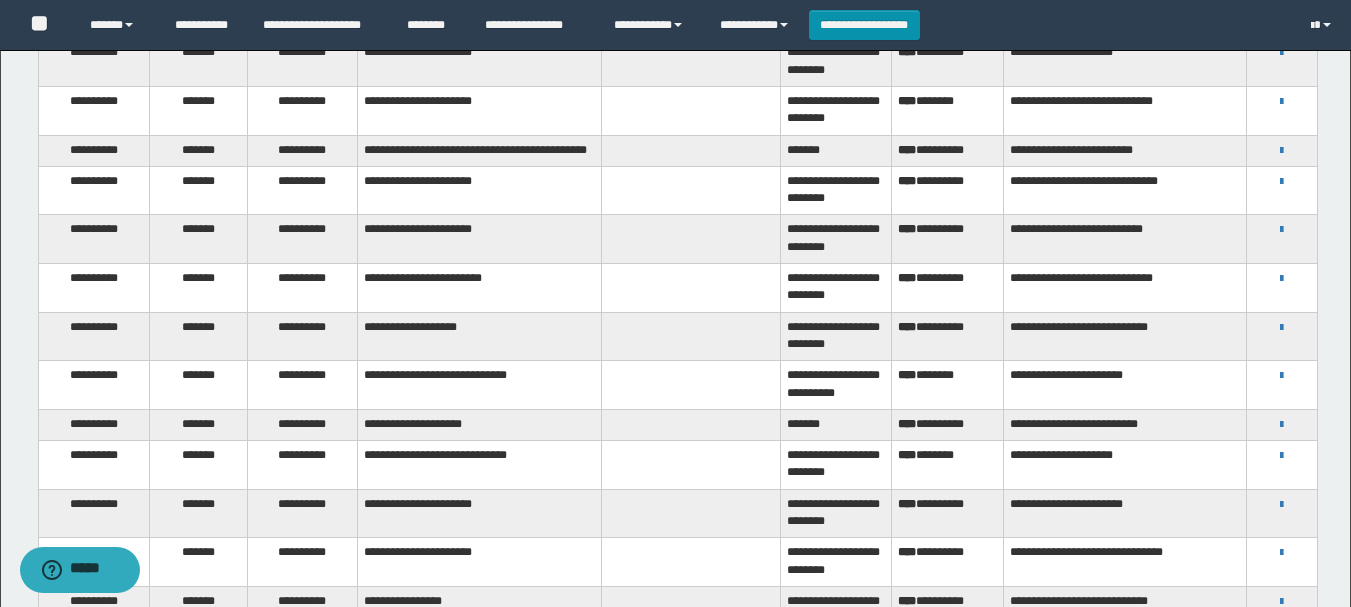 click on "**********" at bounding box center [1125, 288] 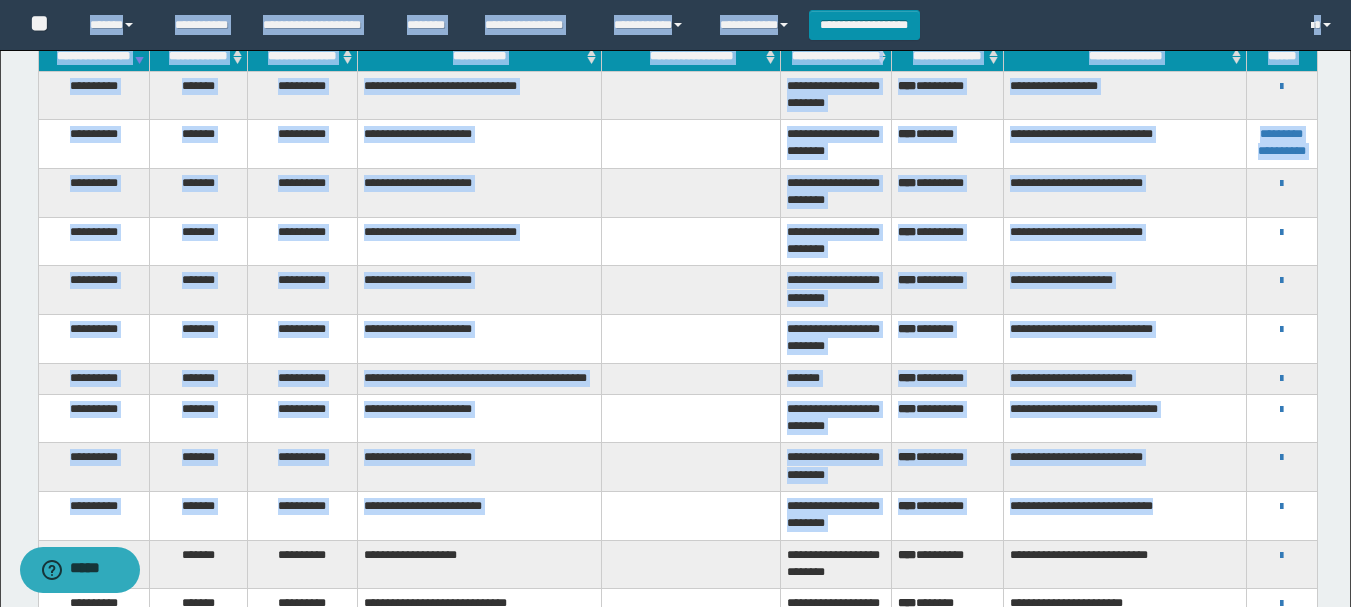 scroll, scrollTop: 148, scrollLeft: 0, axis: vertical 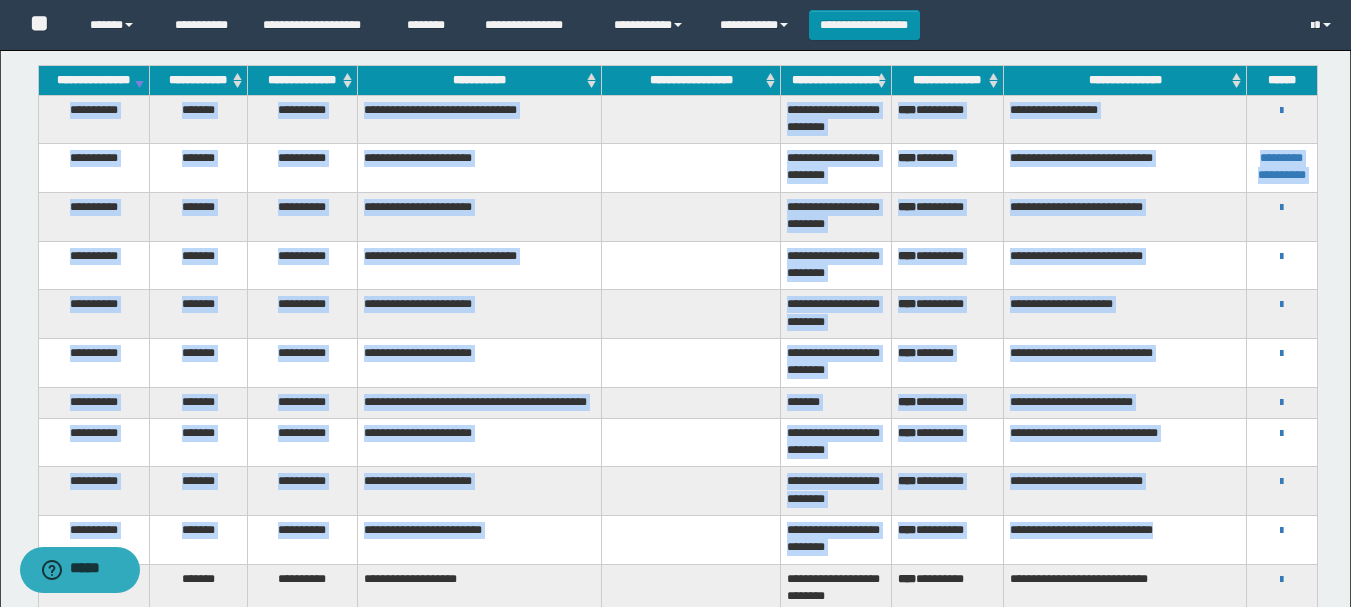 drag, startPoint x: 1199, startPoint y: 304, endPoint x: 62, endPoint y: 128, distance: 1150.5411 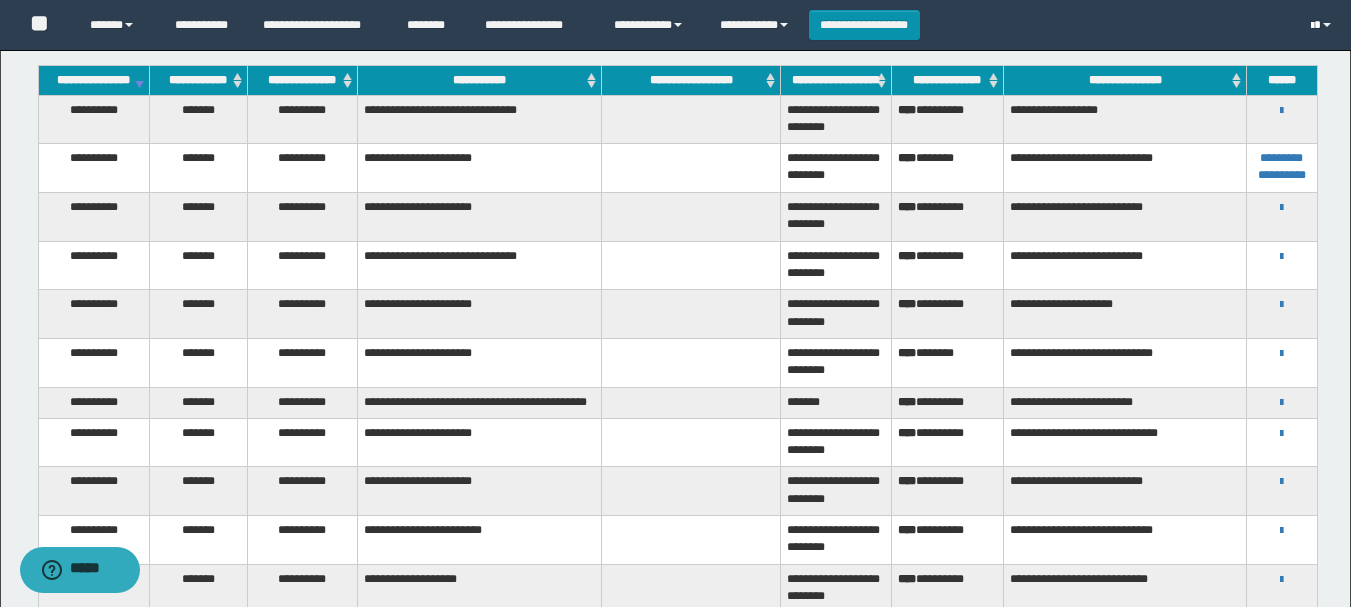 click at bounding box center [1312, 26] 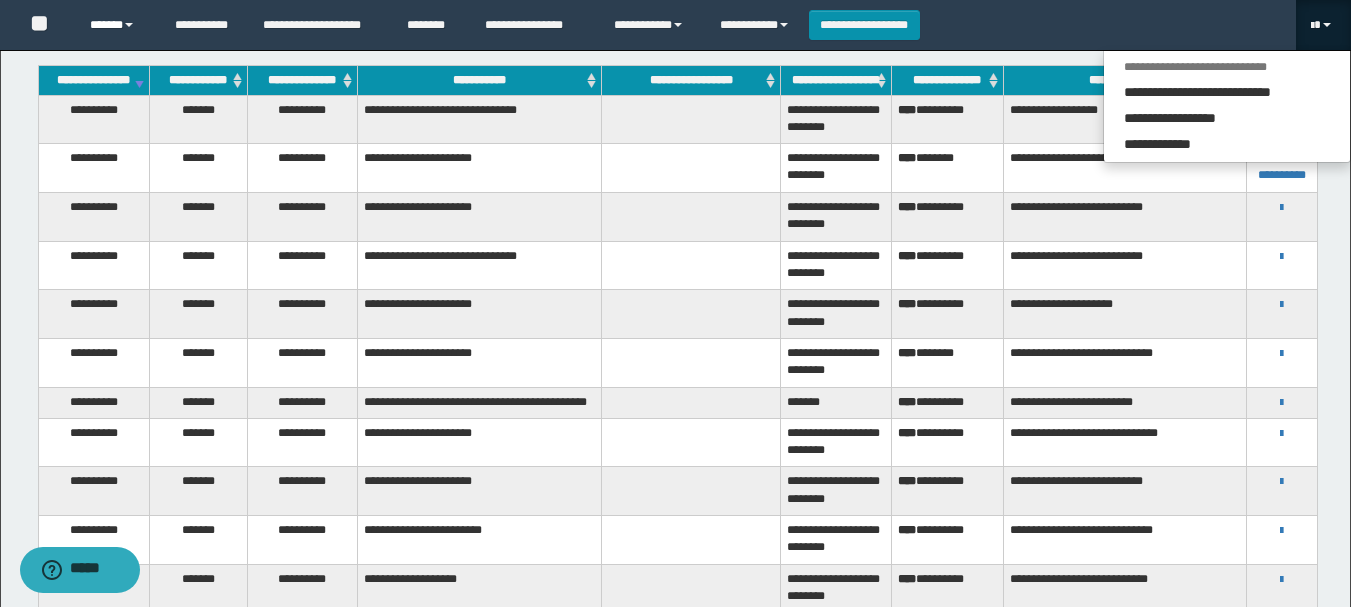 click on "******" at bounding box center [117, 25] 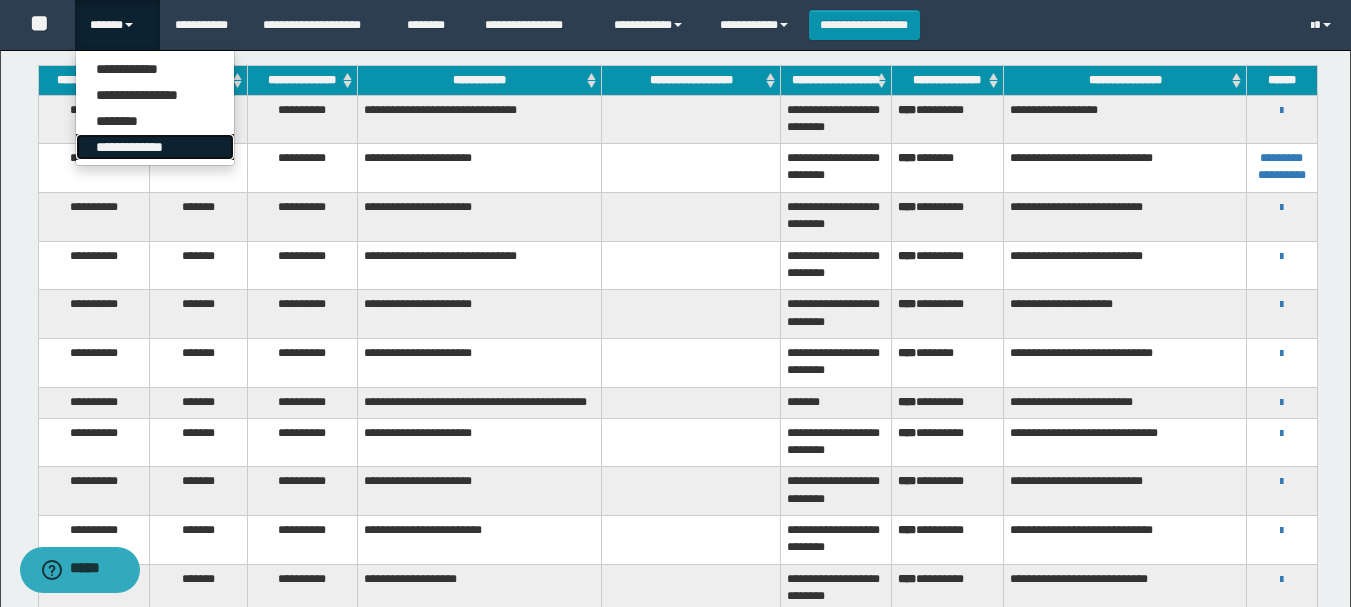 click on "**********" at bounding box center [155, 147] 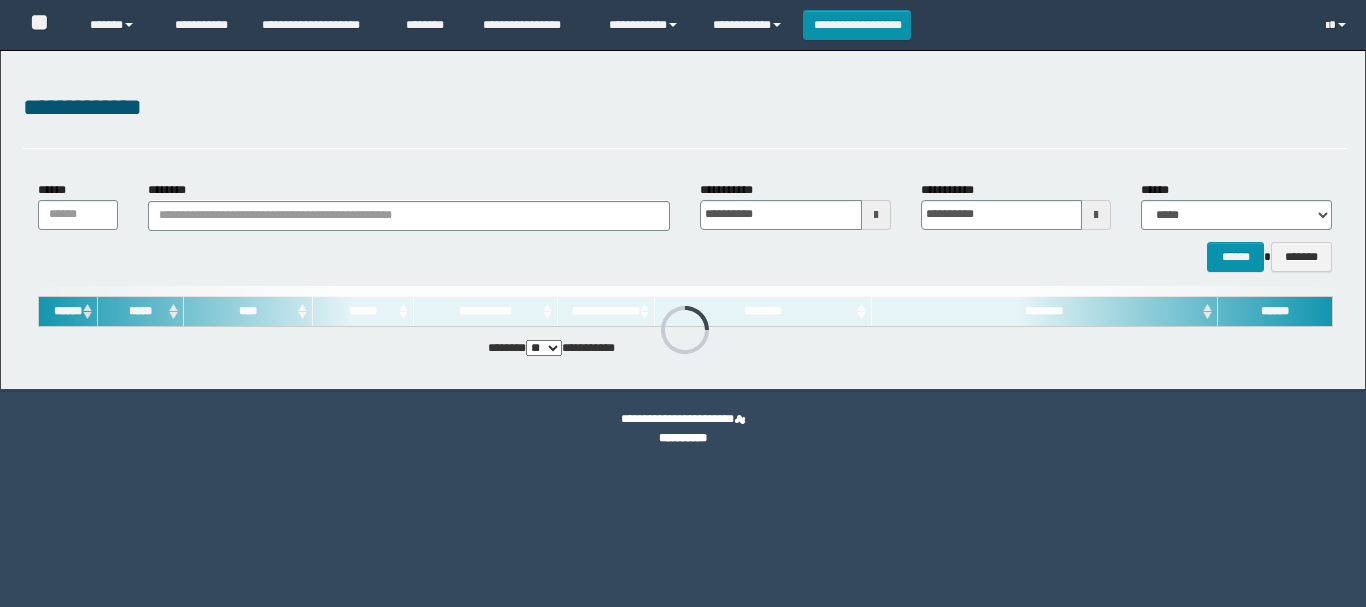 scroll, scrollTop: 0, scrollLeft: 0, axis: both 